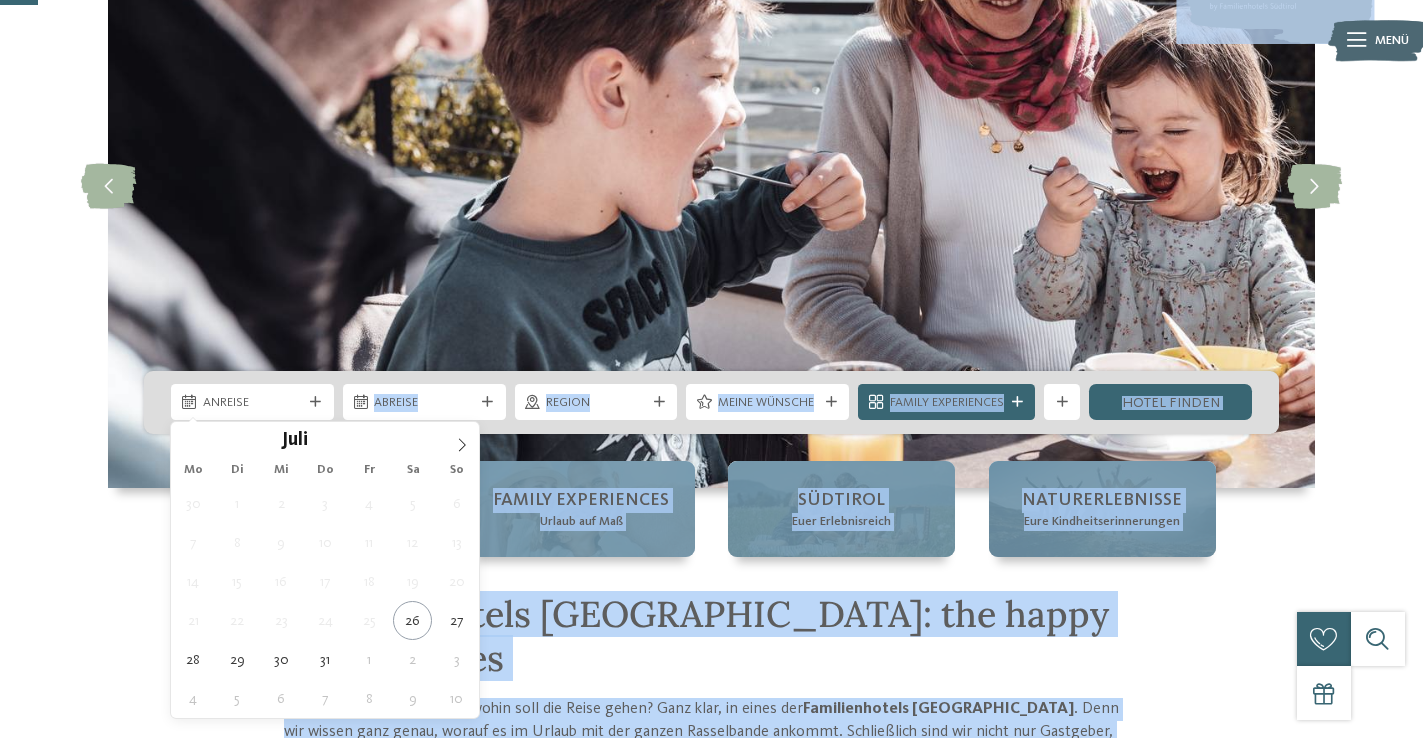 scroll, scrollTop: 205, scrollLeft: 0, axis: vertical 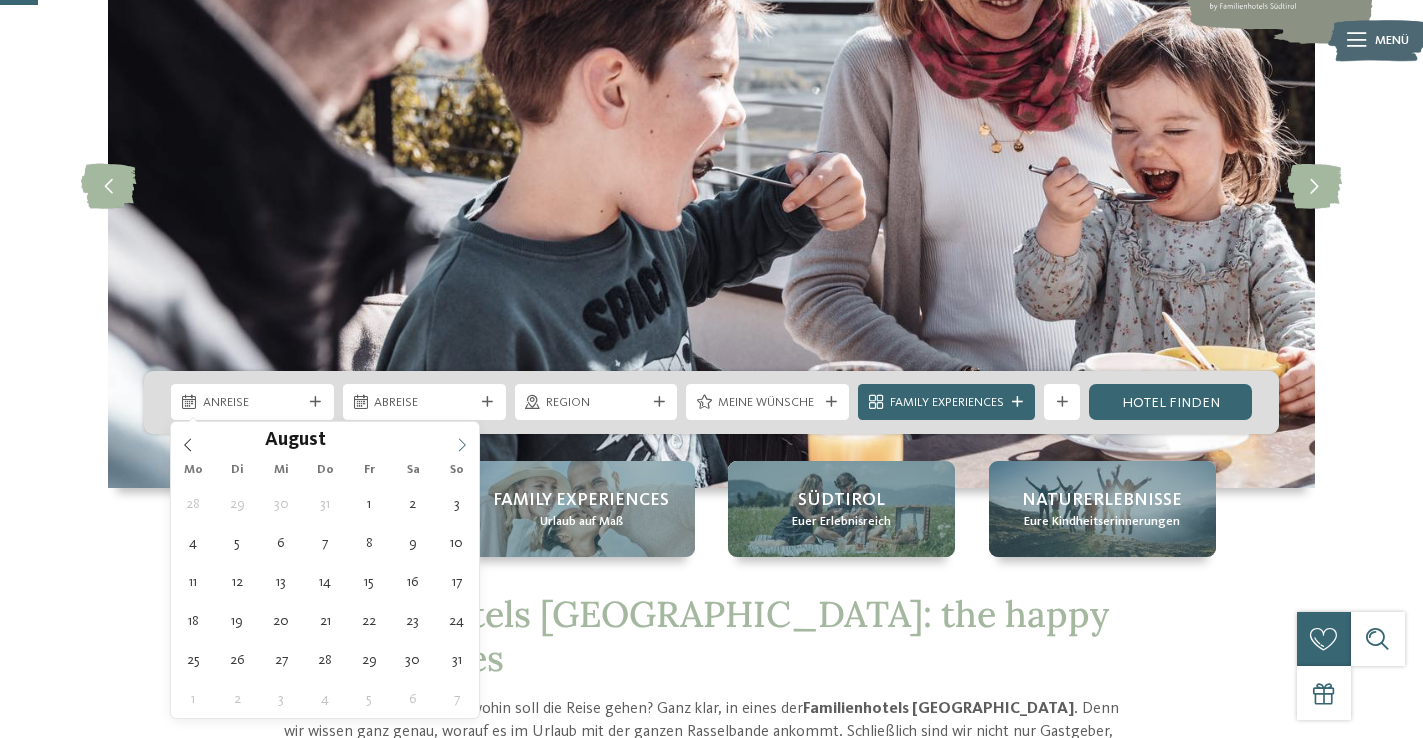 click 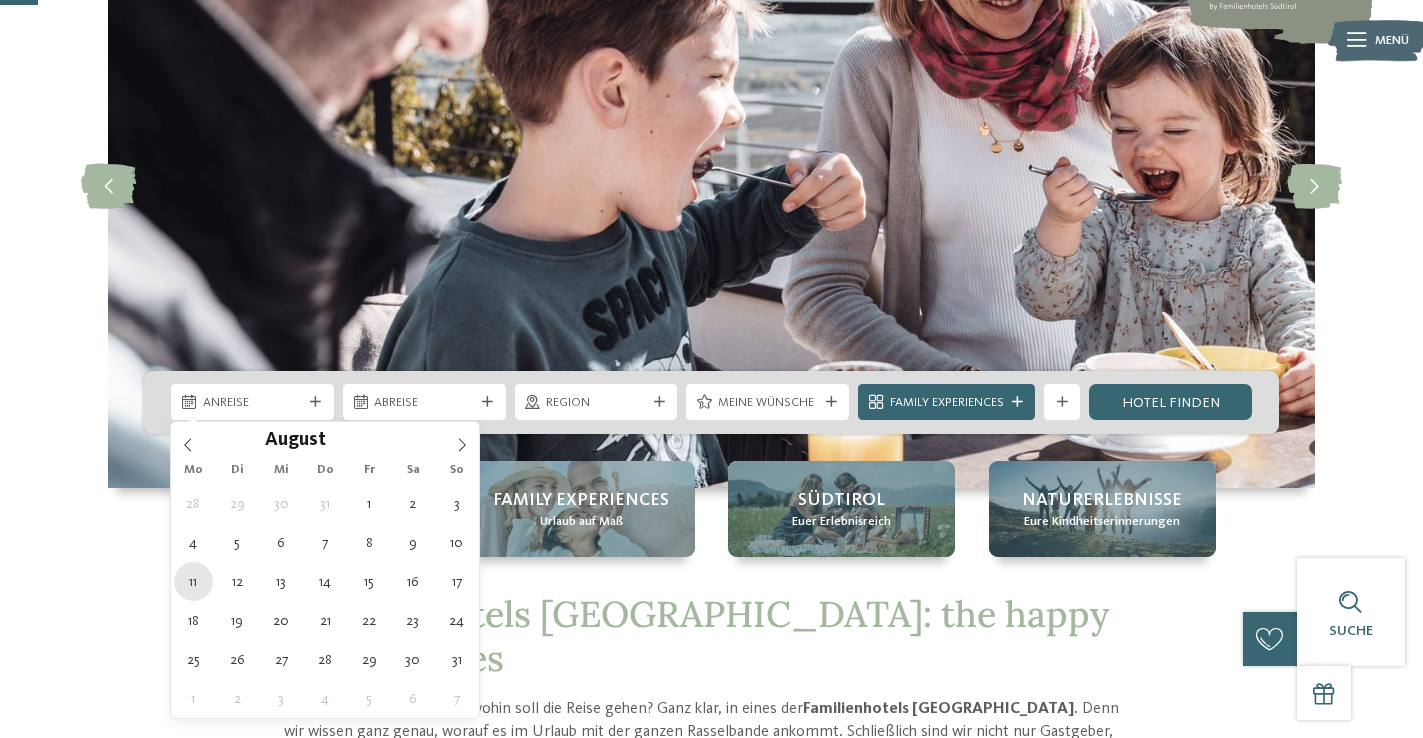 type on "11.08.2025" 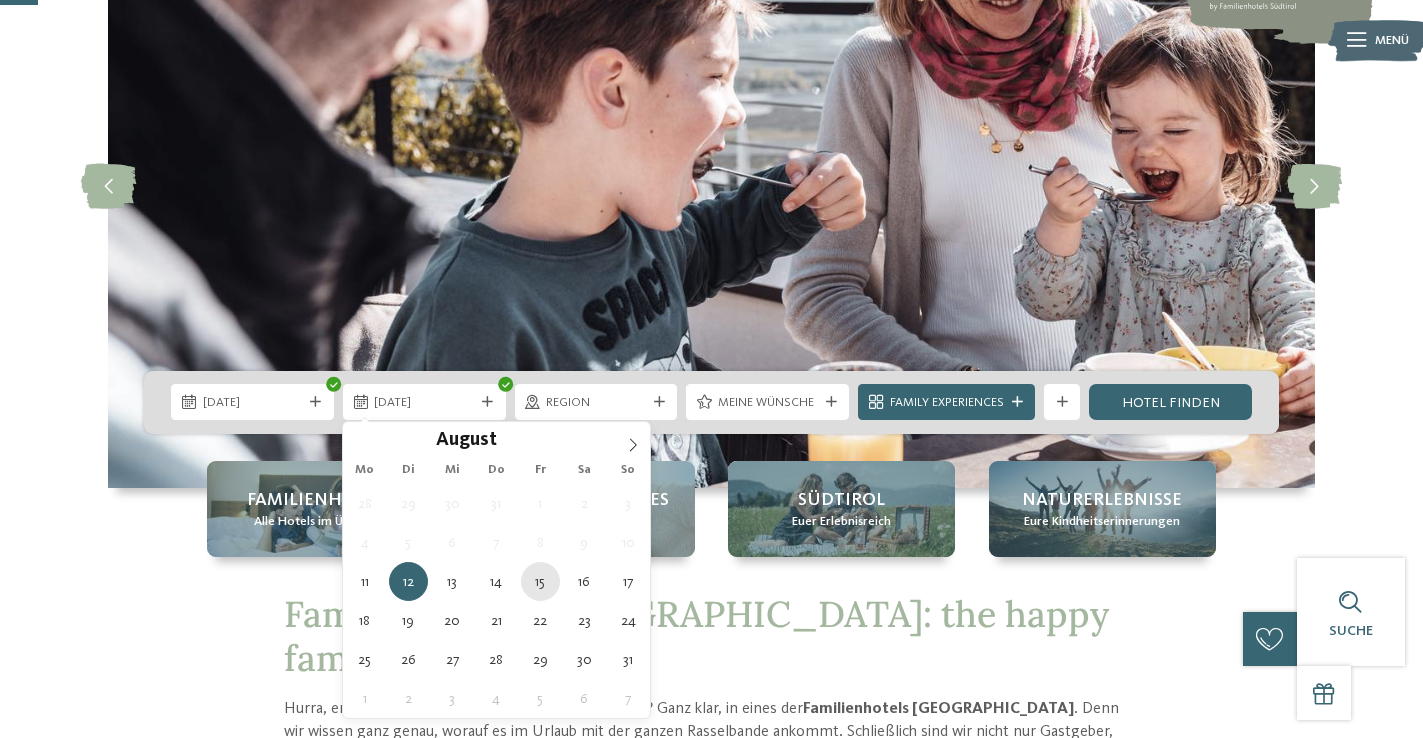 type on "15.08.2025" 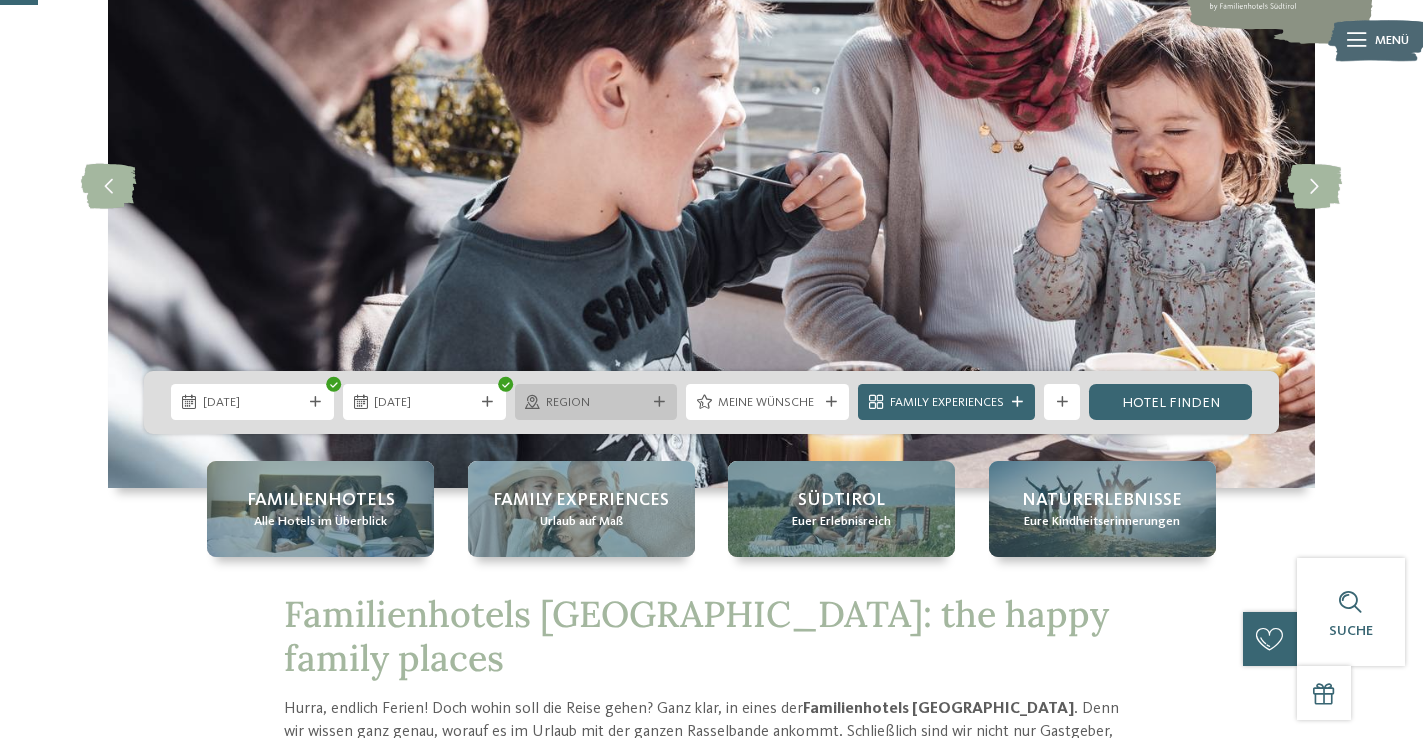 click on "Region" at bounding box center [596, 403] 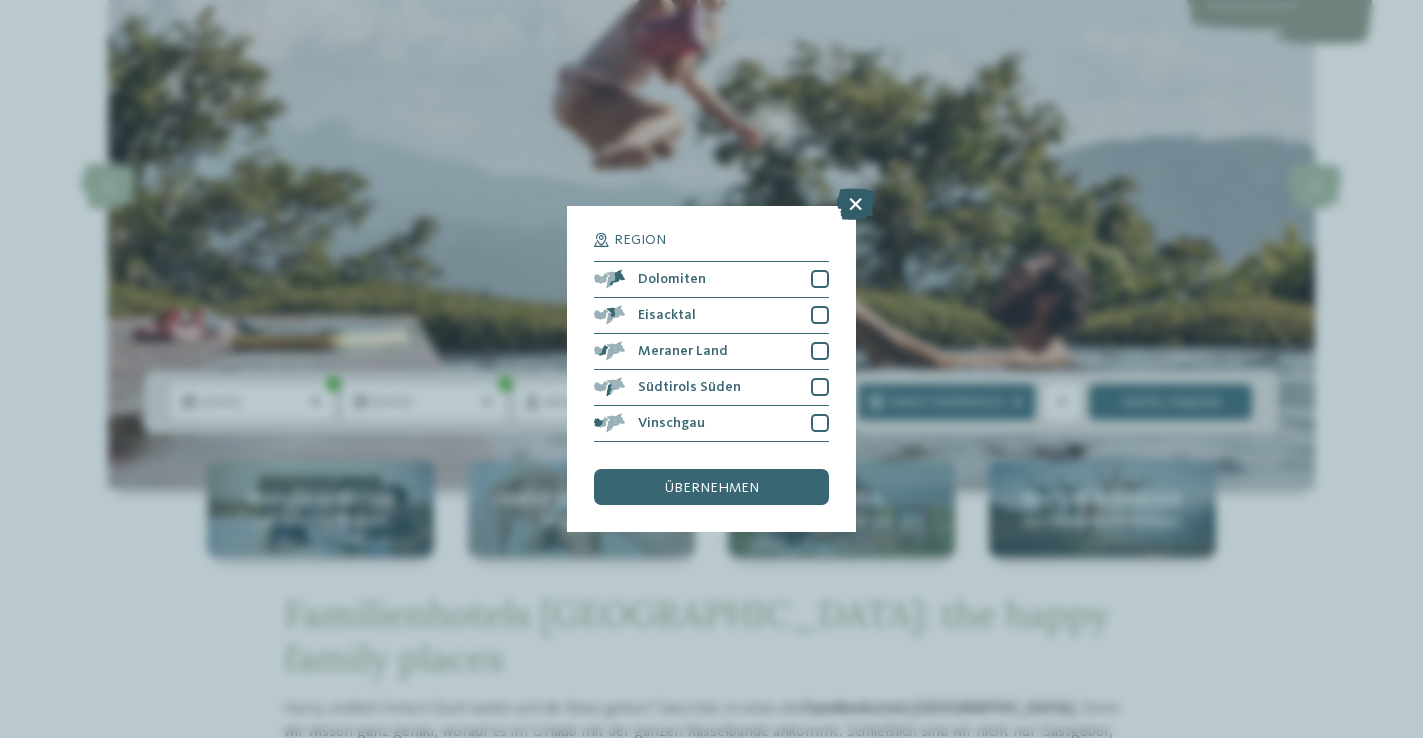 click at bounding box center (855, 204) 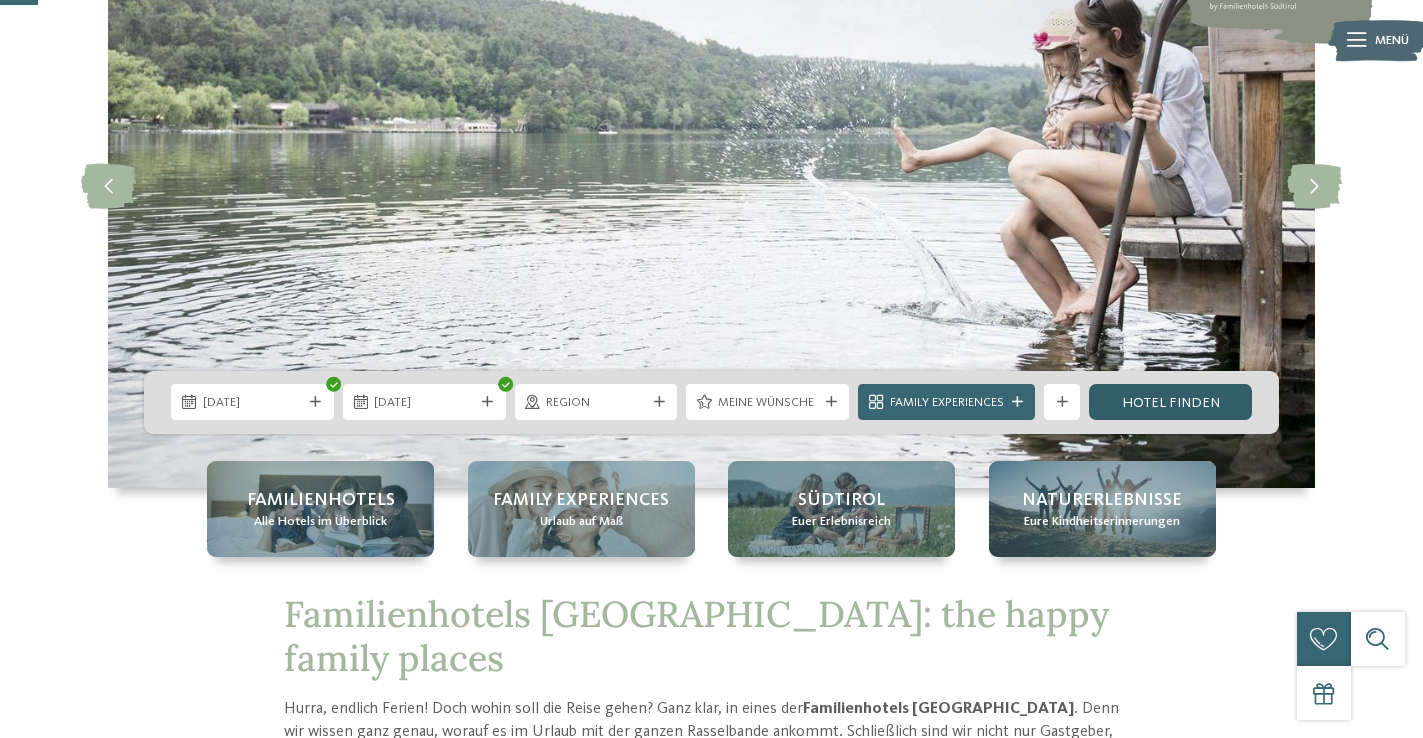 click on "Hotel finden" at bounding box center (1170, 402) 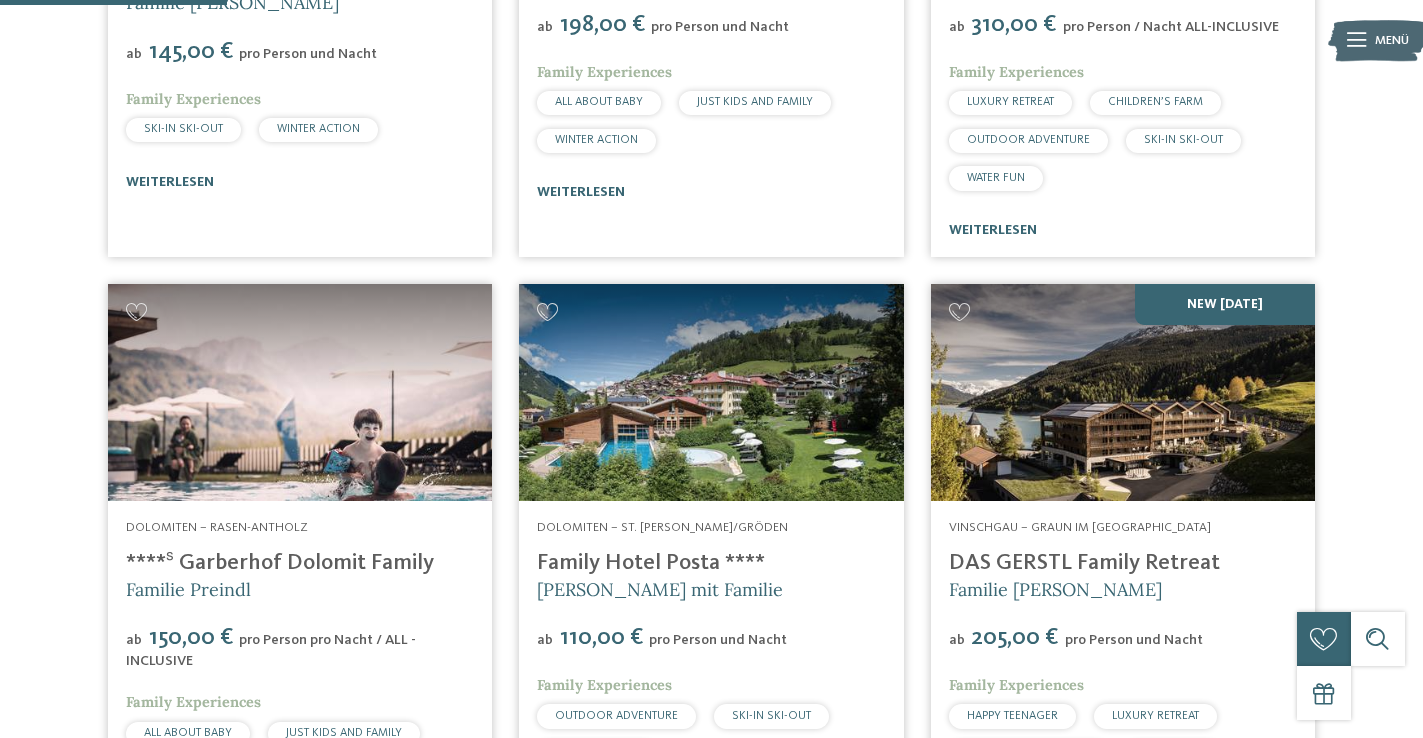 scroll, scrollTop: 0, scrollLeft: 0, axis: both 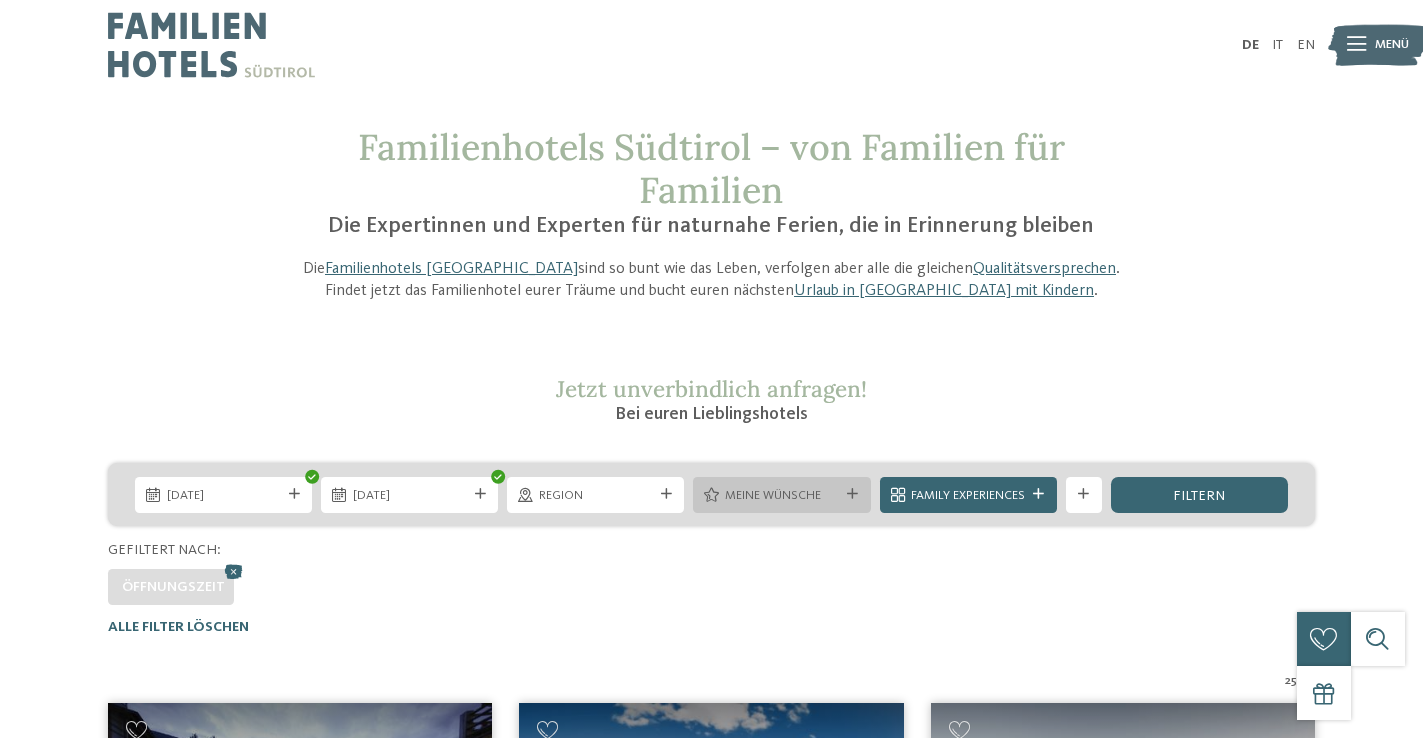 click on "Meine Wünsche" at bounding box center (782, 494) 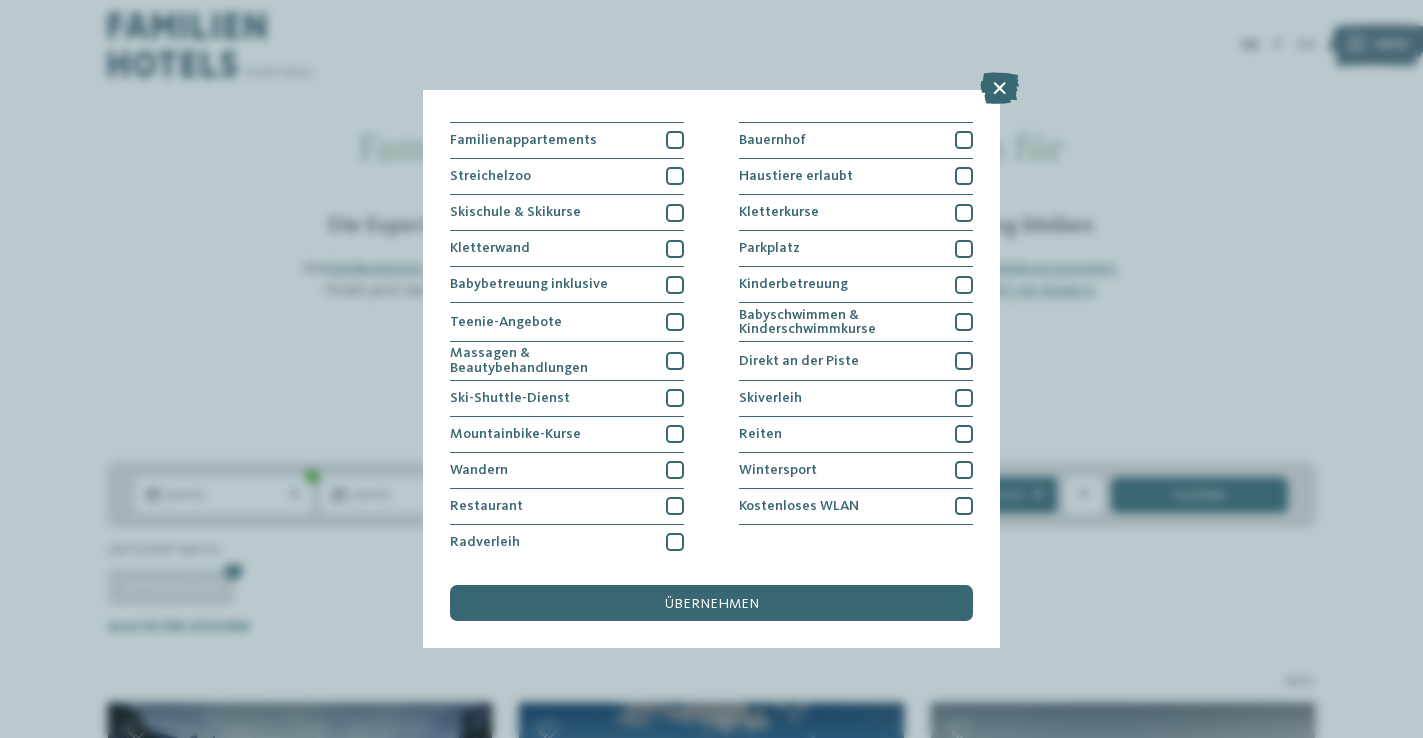 scroll, scrollTop: 207, scrollLeft: 0, axis: vertical 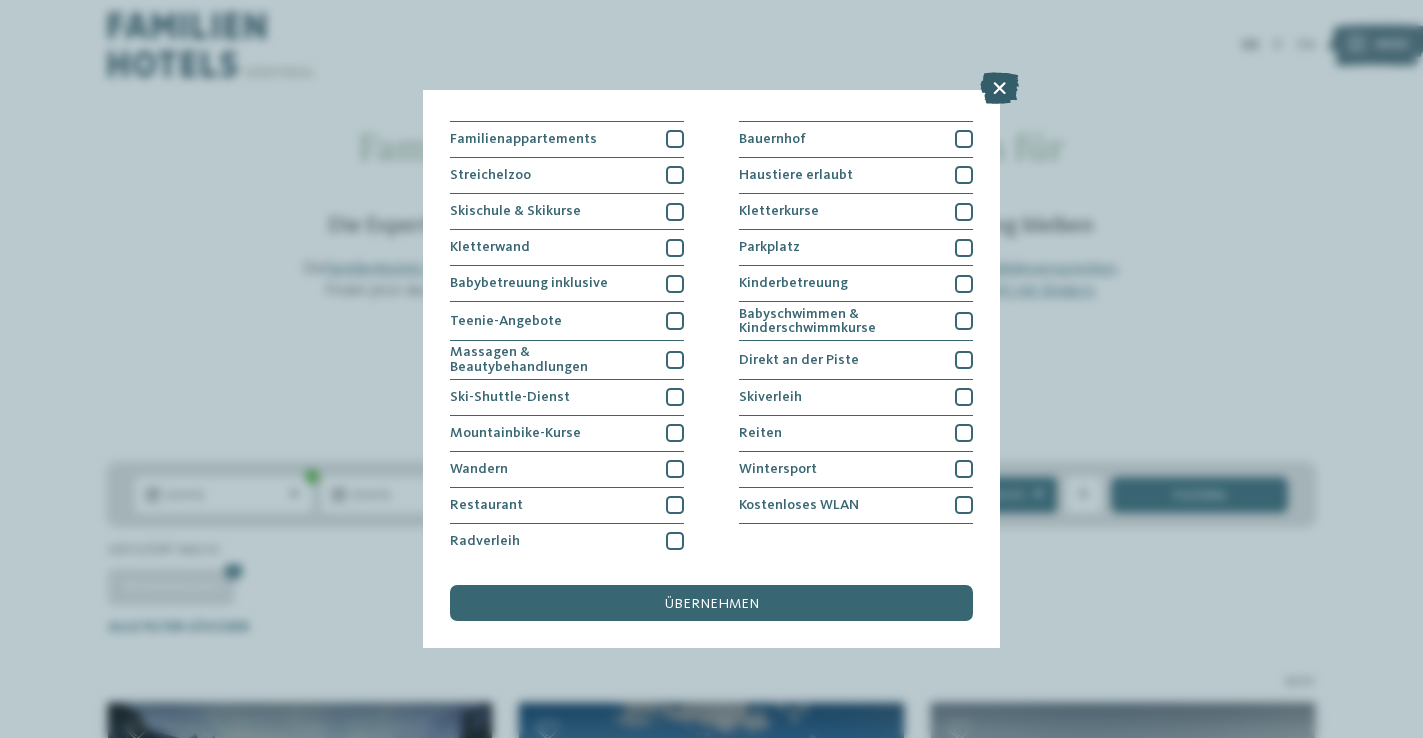 click at bounding box center [999, 88] 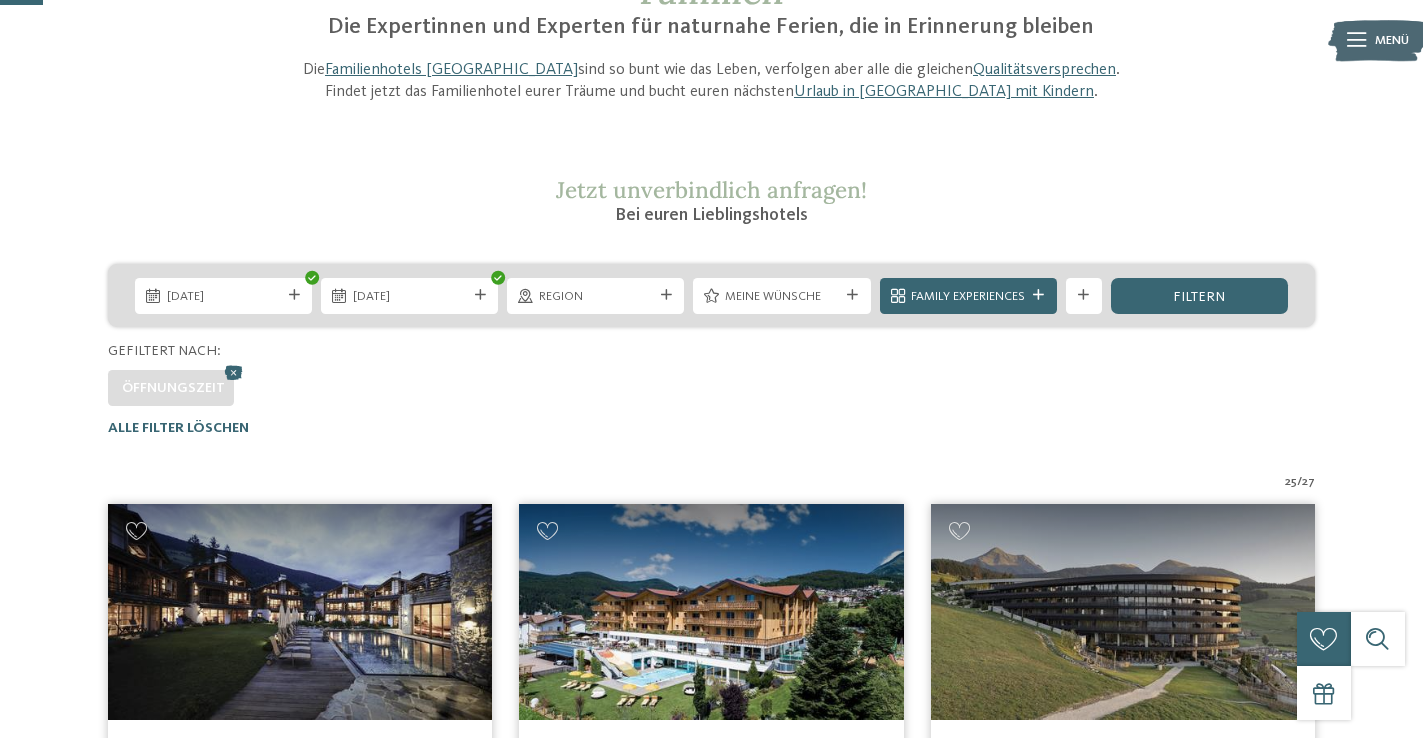 scroll, scrollTop: 194, scrollLeft: 0, axis: vertical 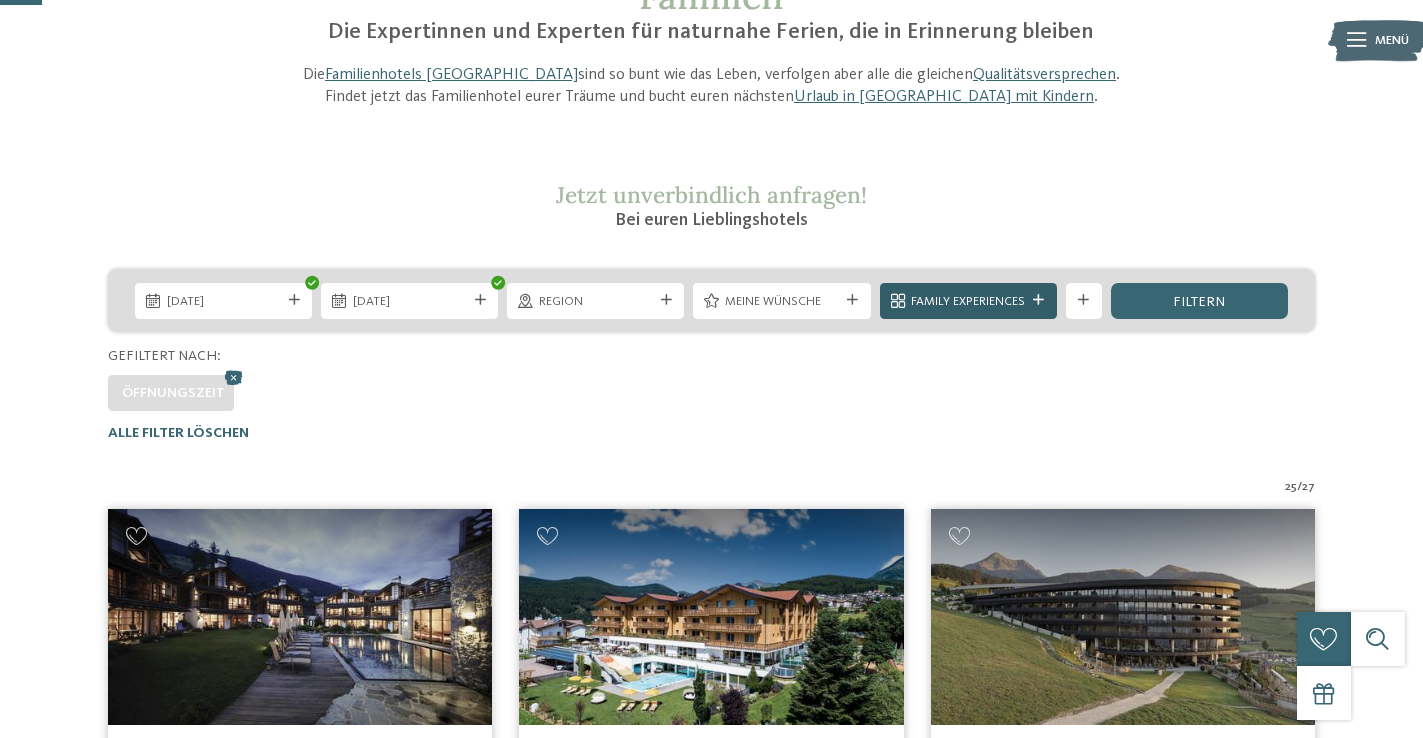 click on "Family Experiences" at bounding box center [968, 302] 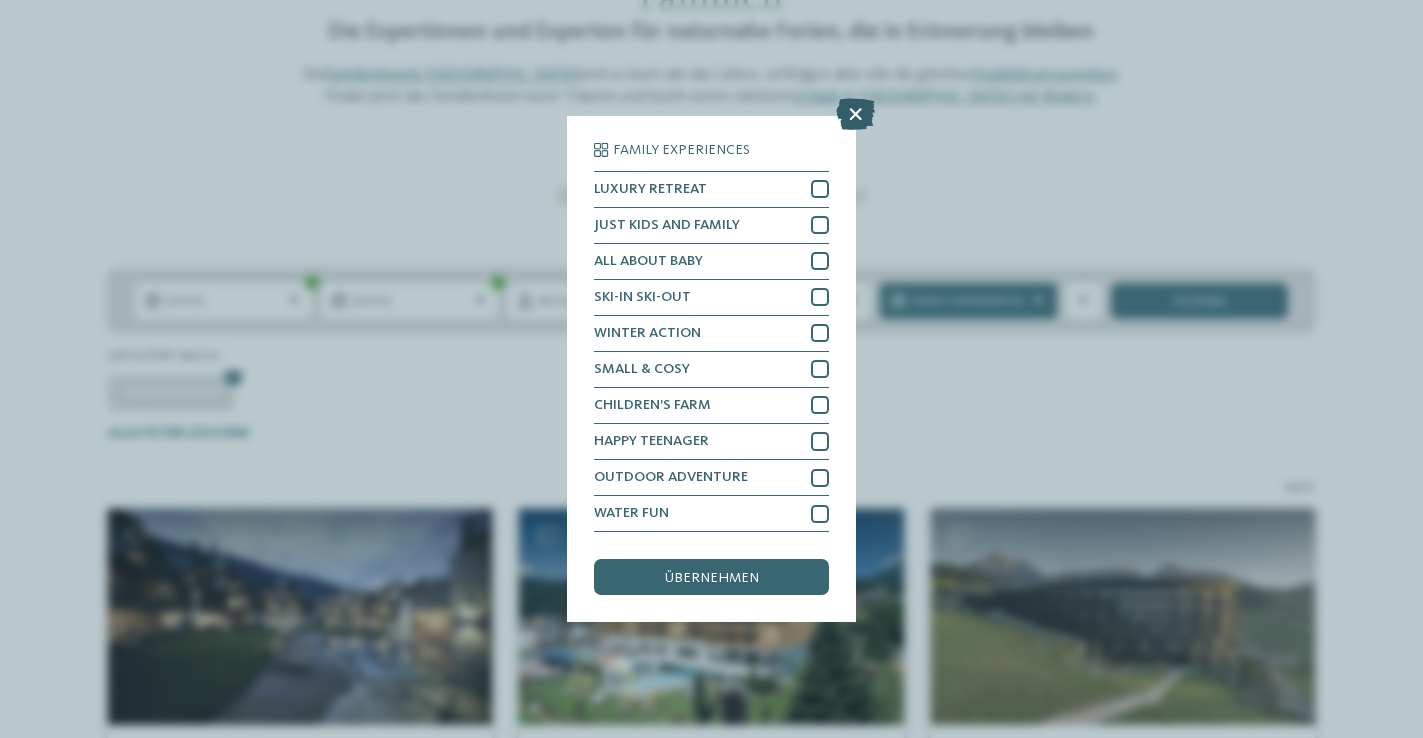 click at bounding box center (855, 114) 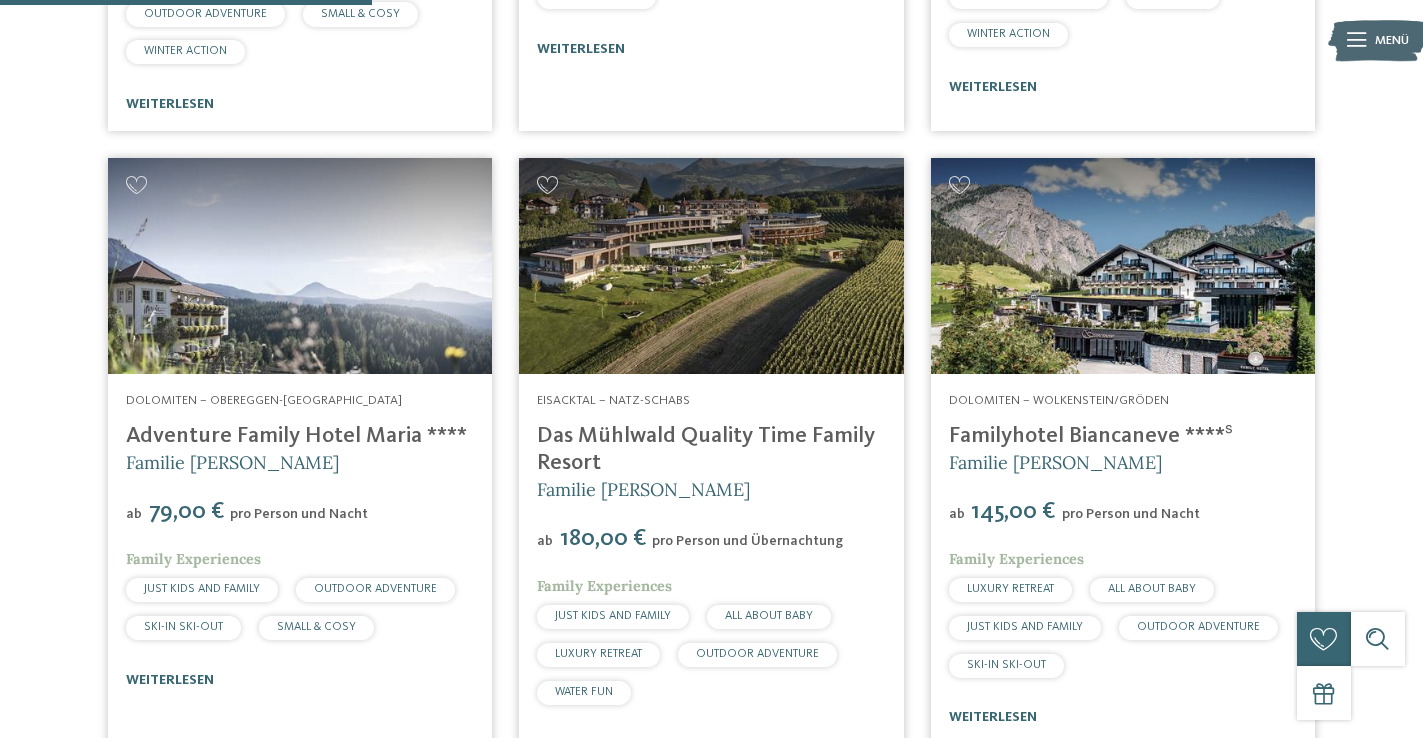 scroll, scrollTop: 1790, scrollLeft: 0, axis: vertical 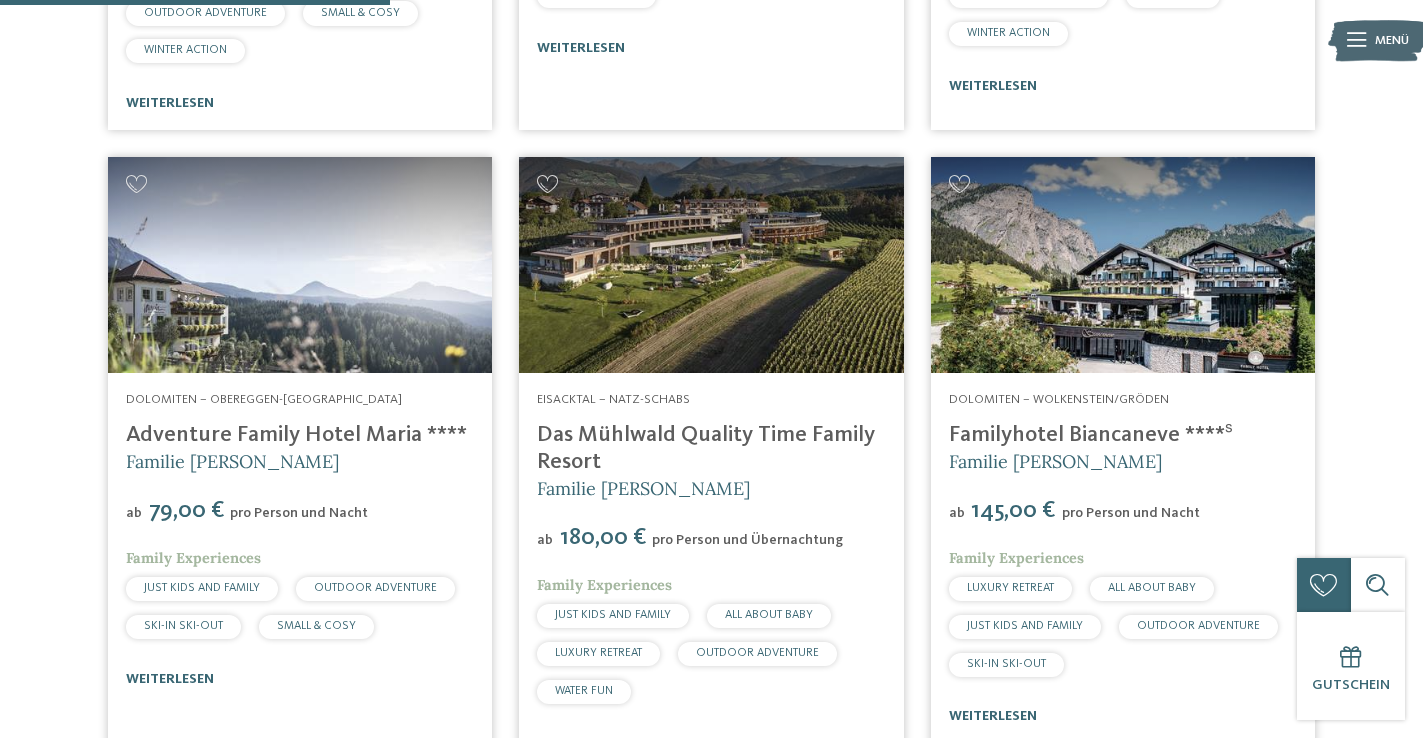 click at bounding box center (300, 265) 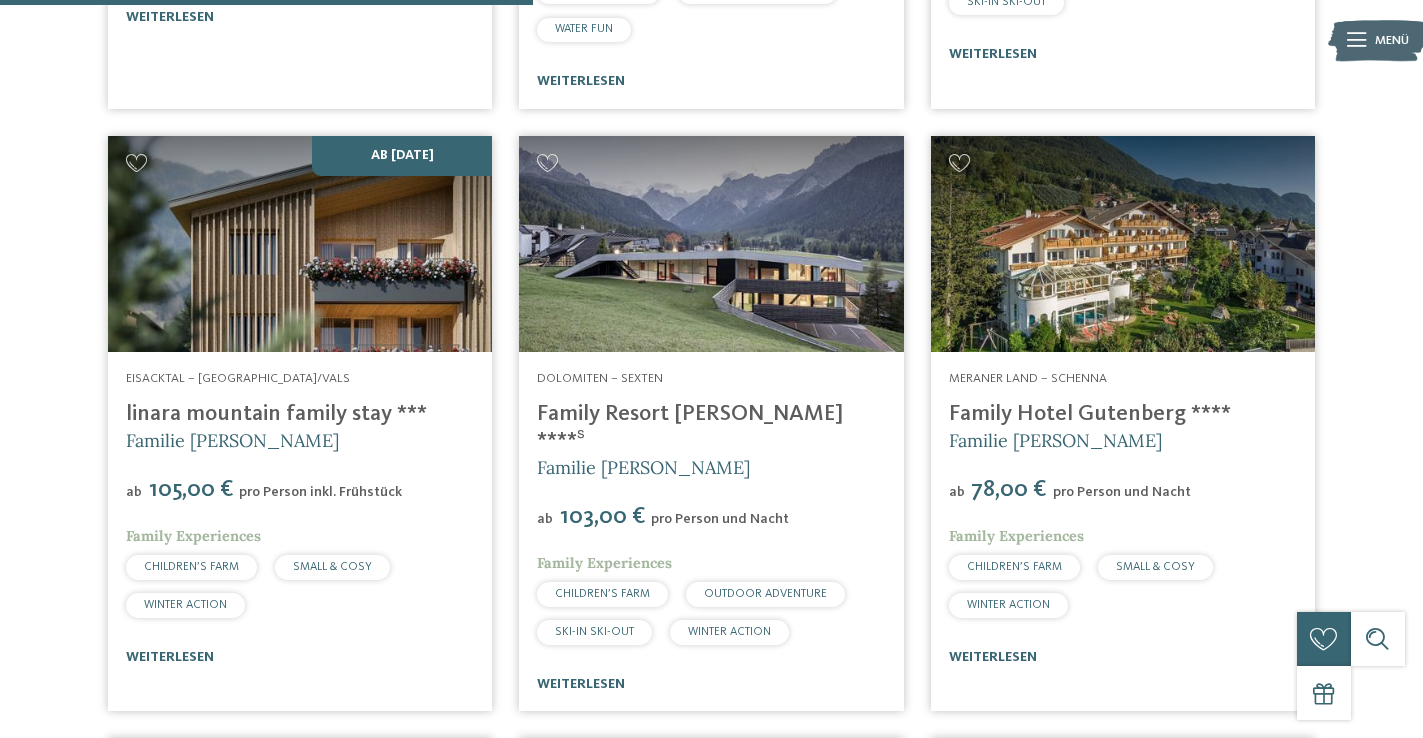 scroll, scrollTop: 2453, scrollLeft: 0, axis: vertical 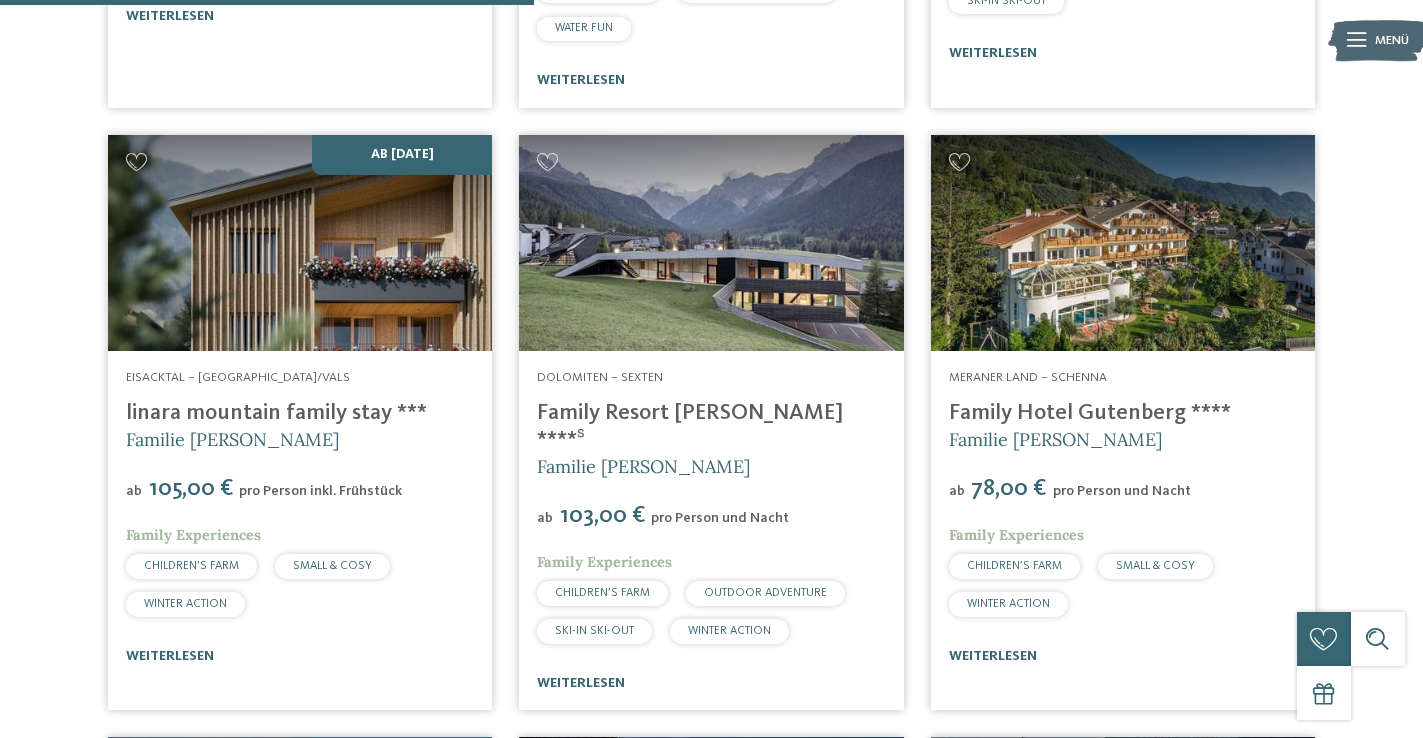 click at bounding box center [300, 243] 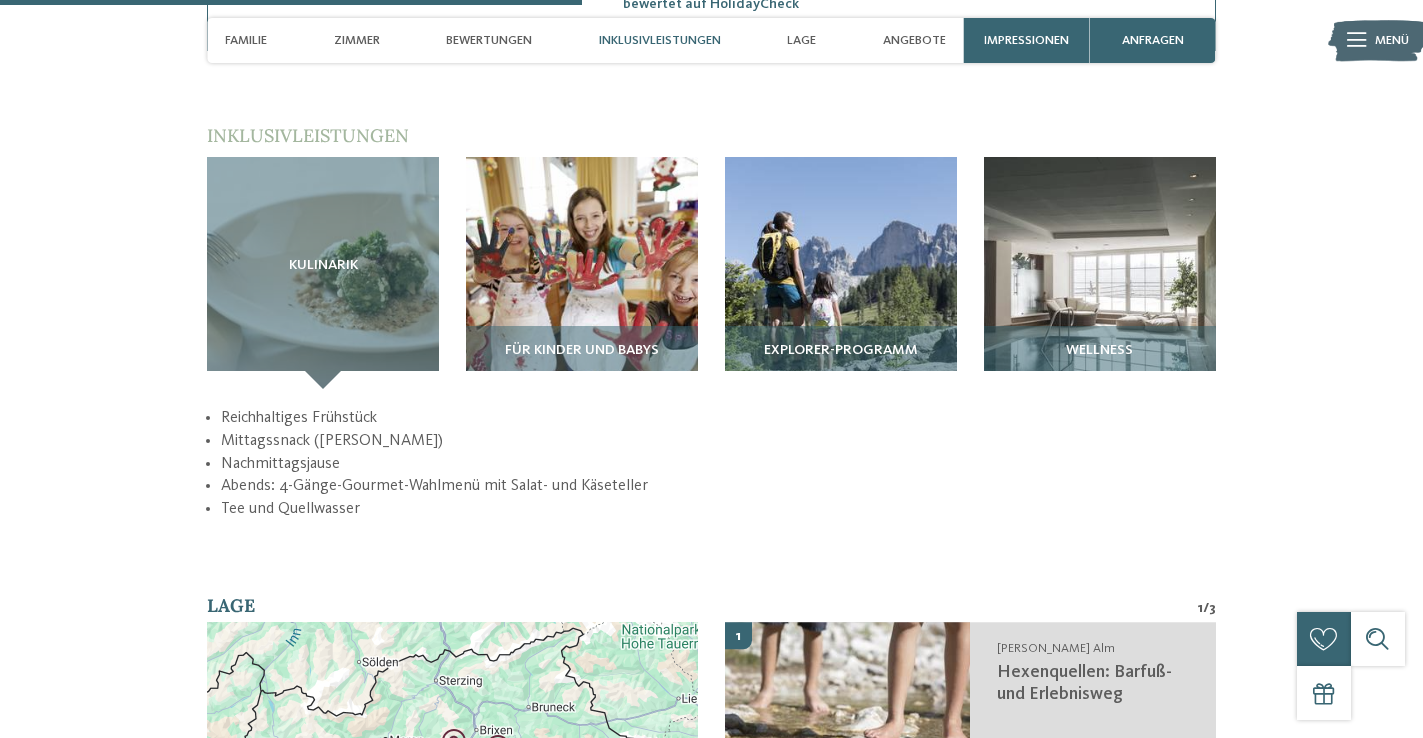 scroll, scrollTop: 2456, scrollLeft: 0, axis: vertical 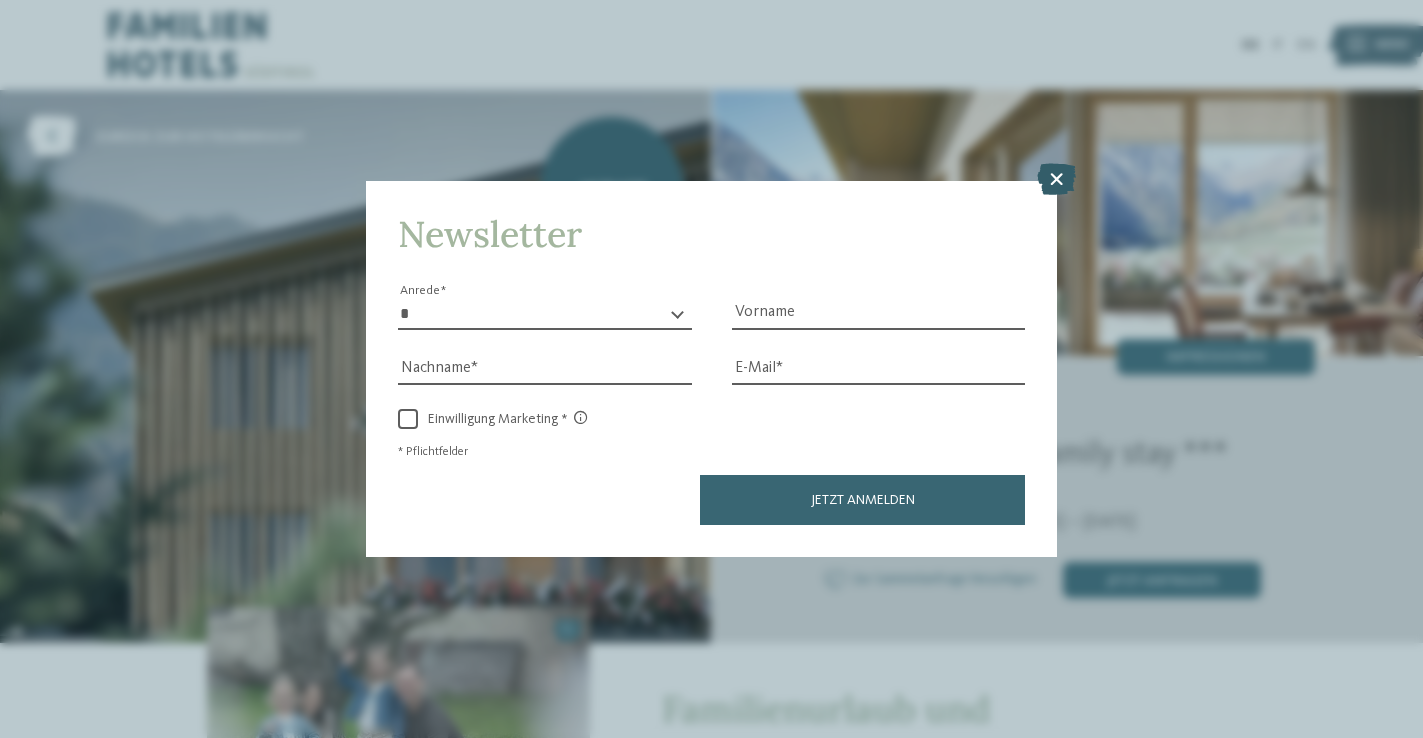 click at bounding box center (1056, 180) 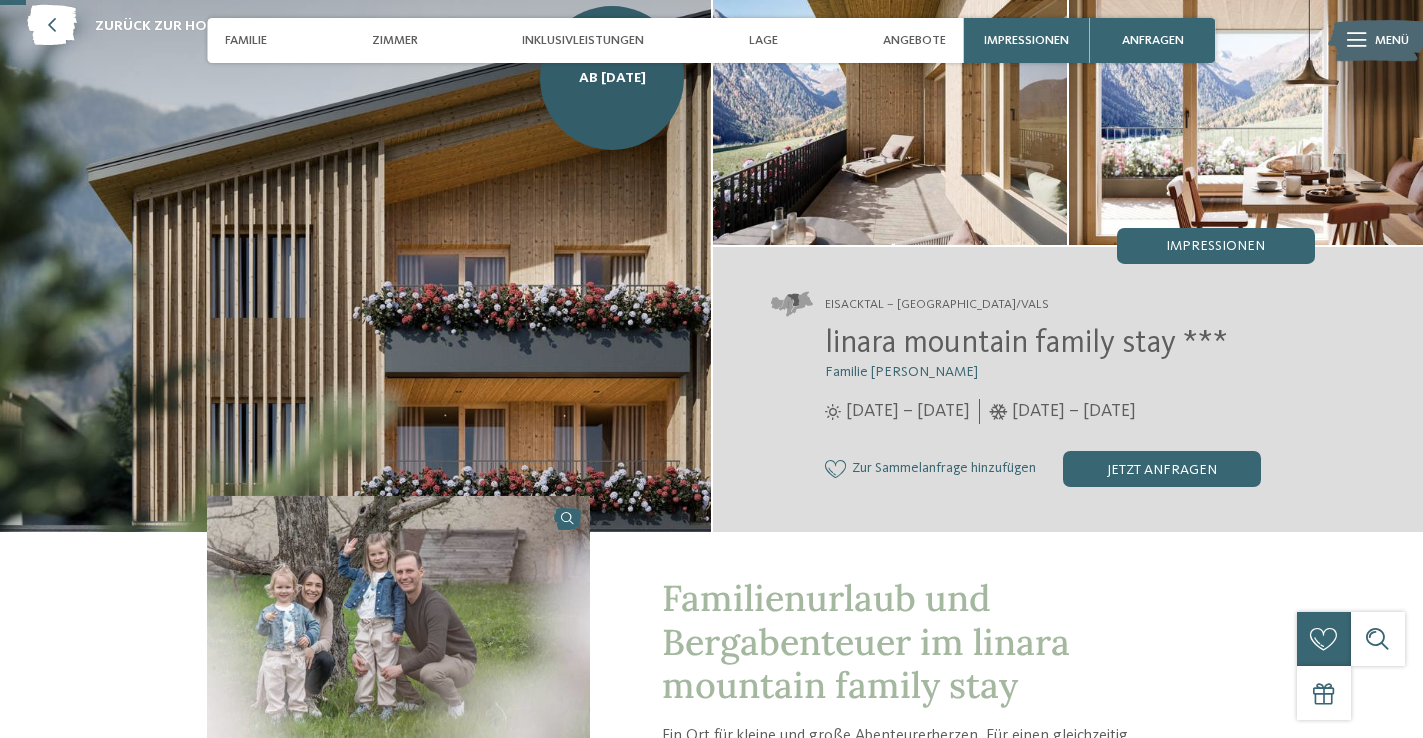 scroll, scrollTop: 101, scrollLeft: 0, axis: vertical 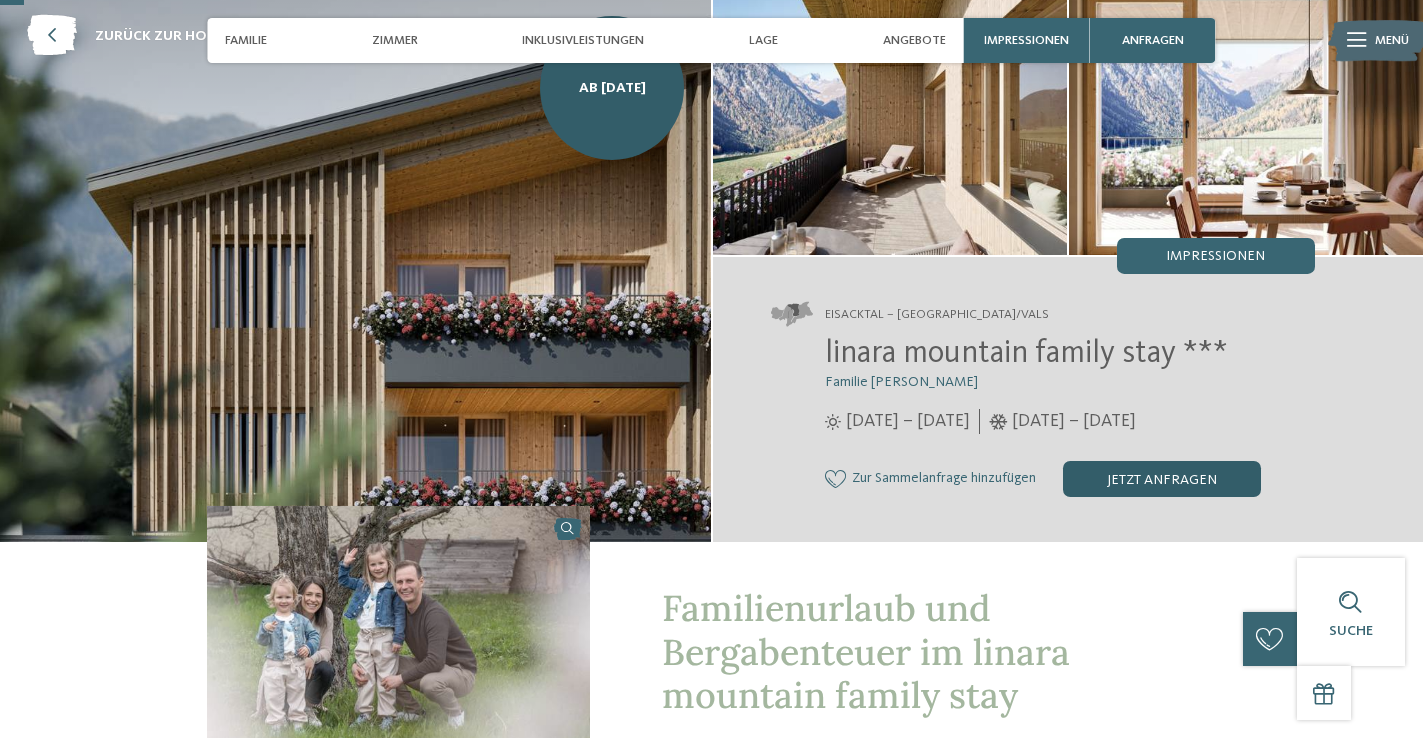 click on "jetzt anfragen" at bounding box center [1162, 479] 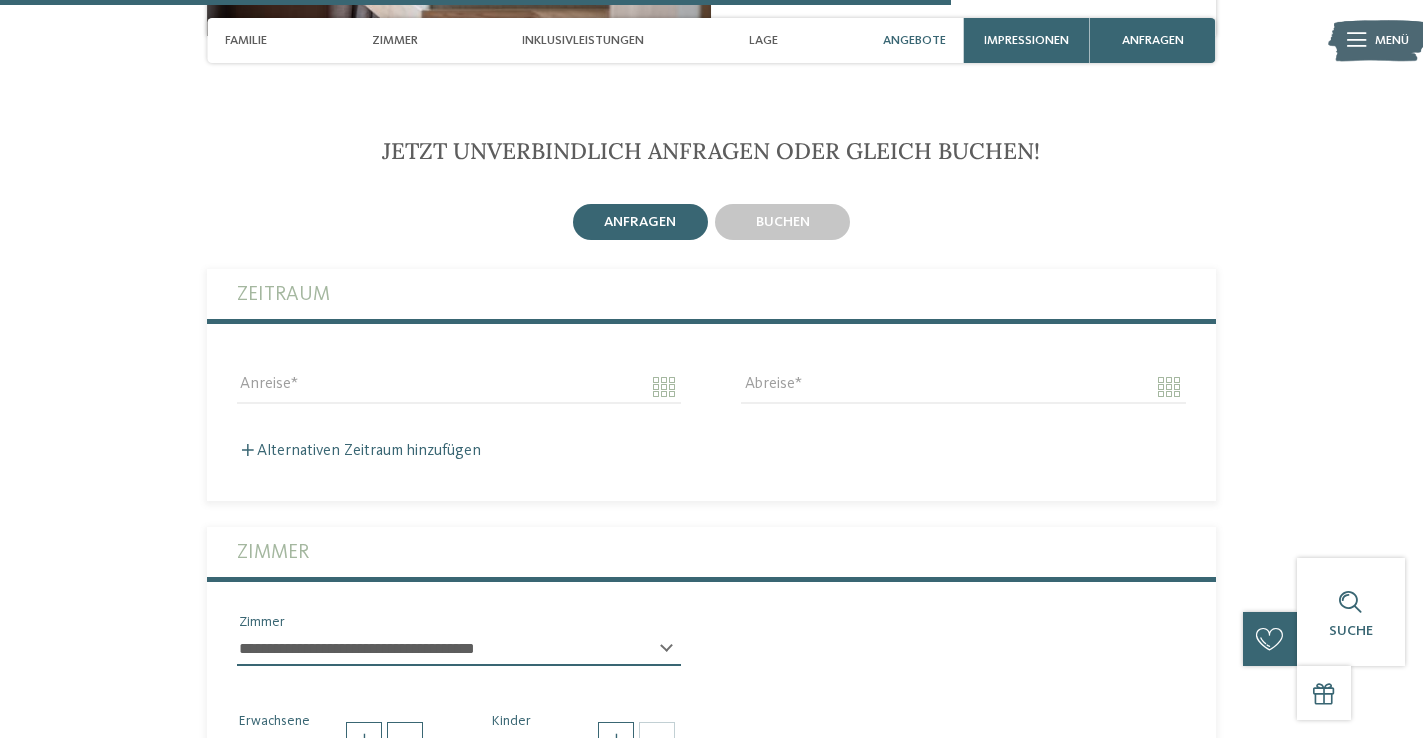 scroll, scrollTop: 4072, scrollLeft: 0, axis: vertical 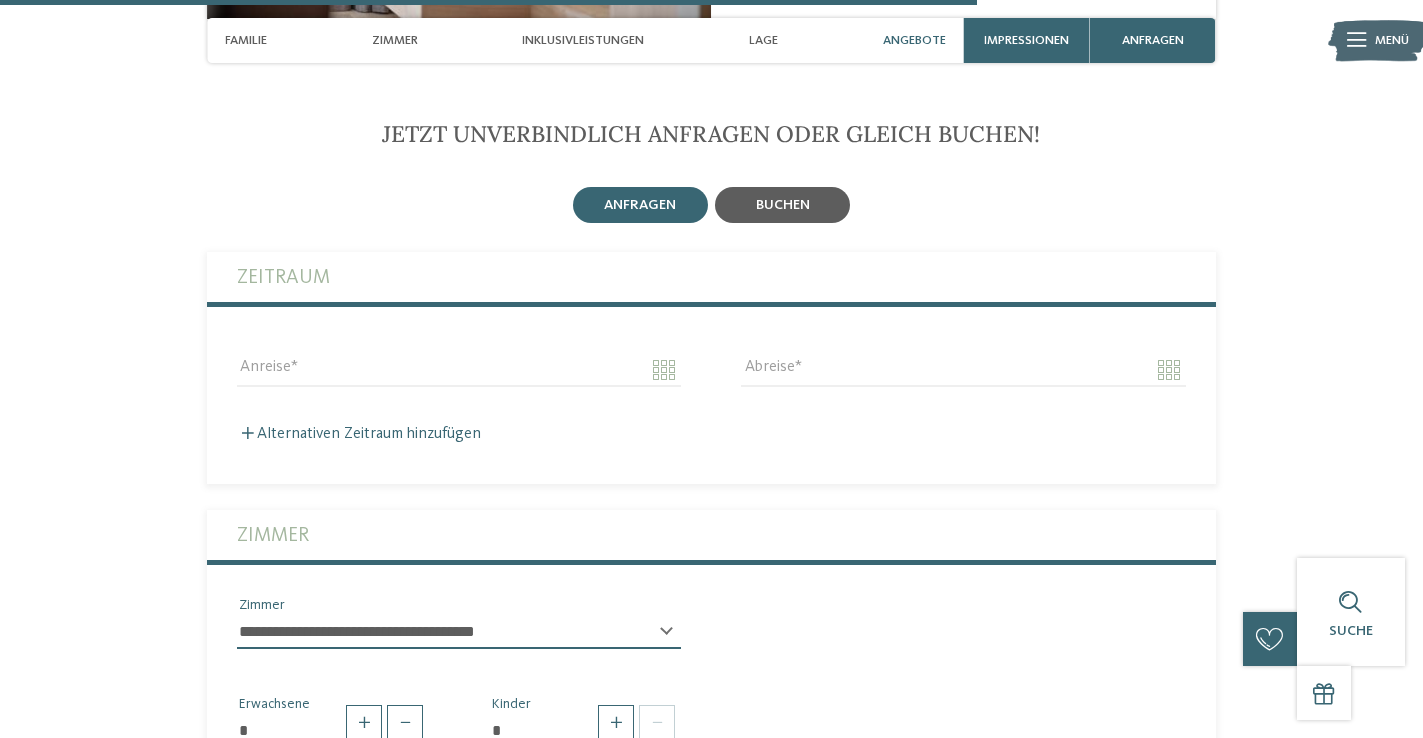 click on "buchen" at bounding box center [783, 205] 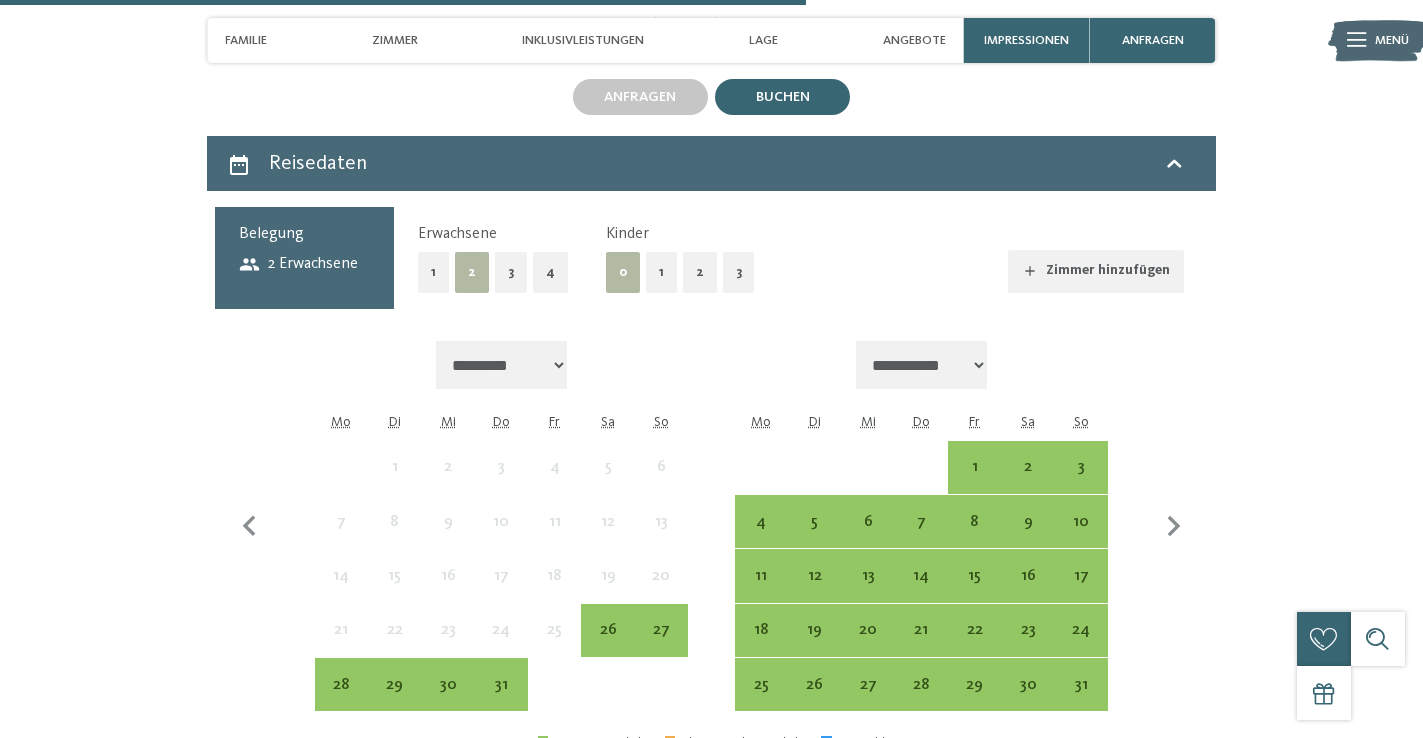 scroll, scrollTop: 4183, scrollLeft: 0, axis: vertical 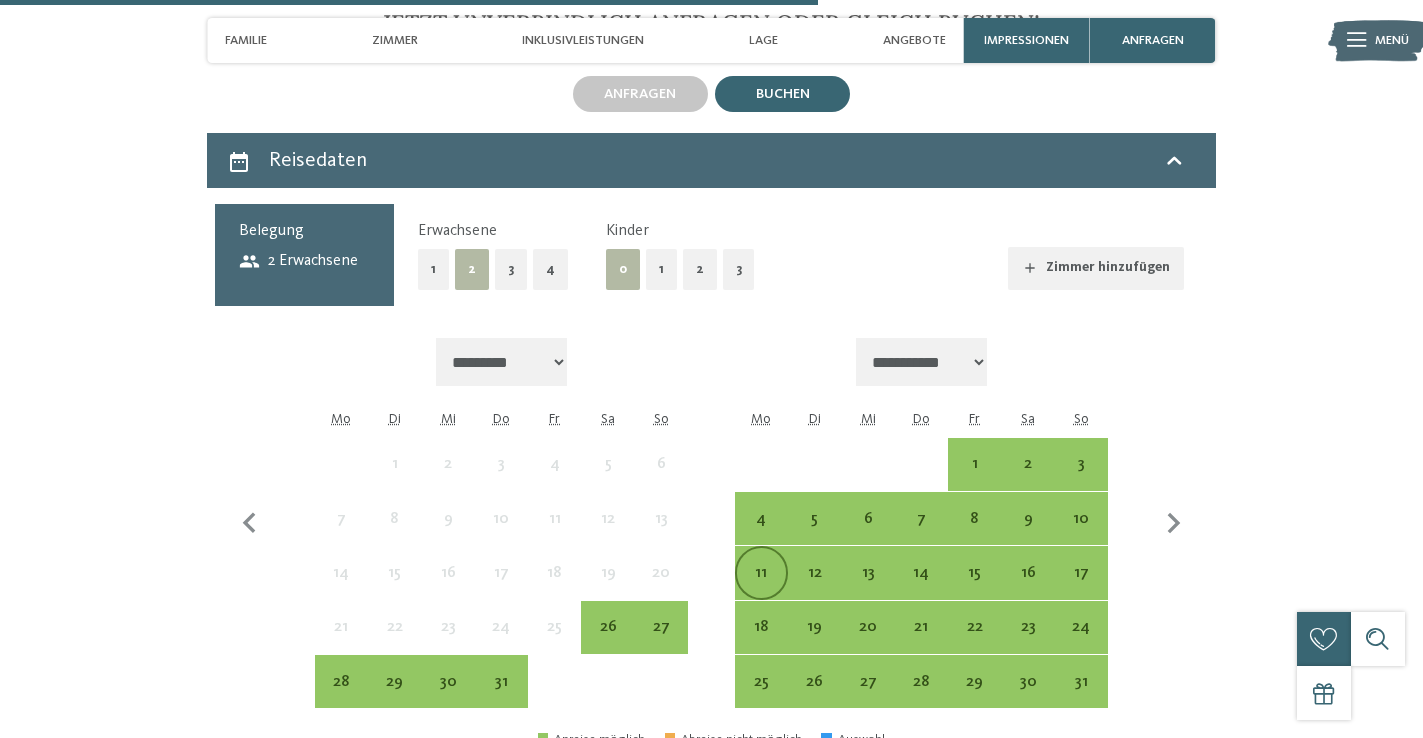 click on "11" at bounding box center [761, 589] 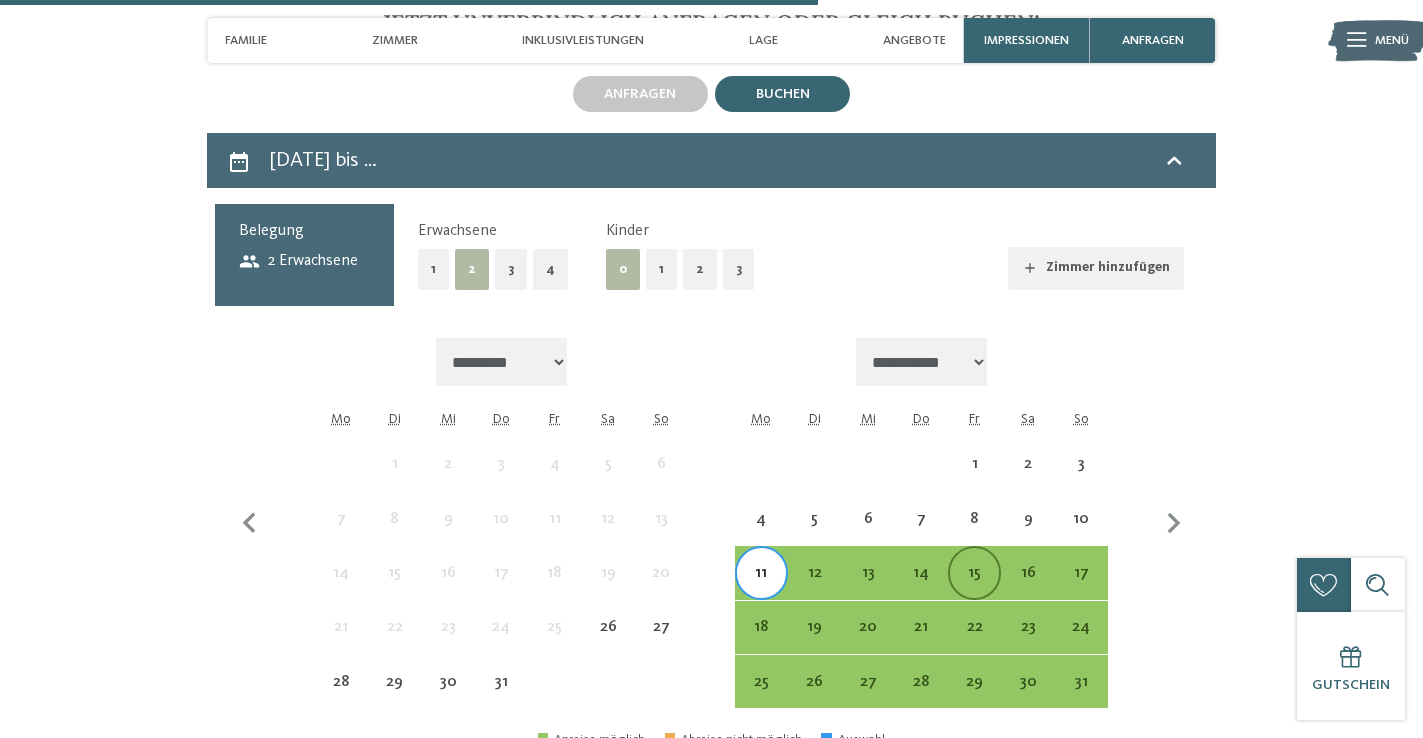 click on "15" at bounding box center [974, 589] 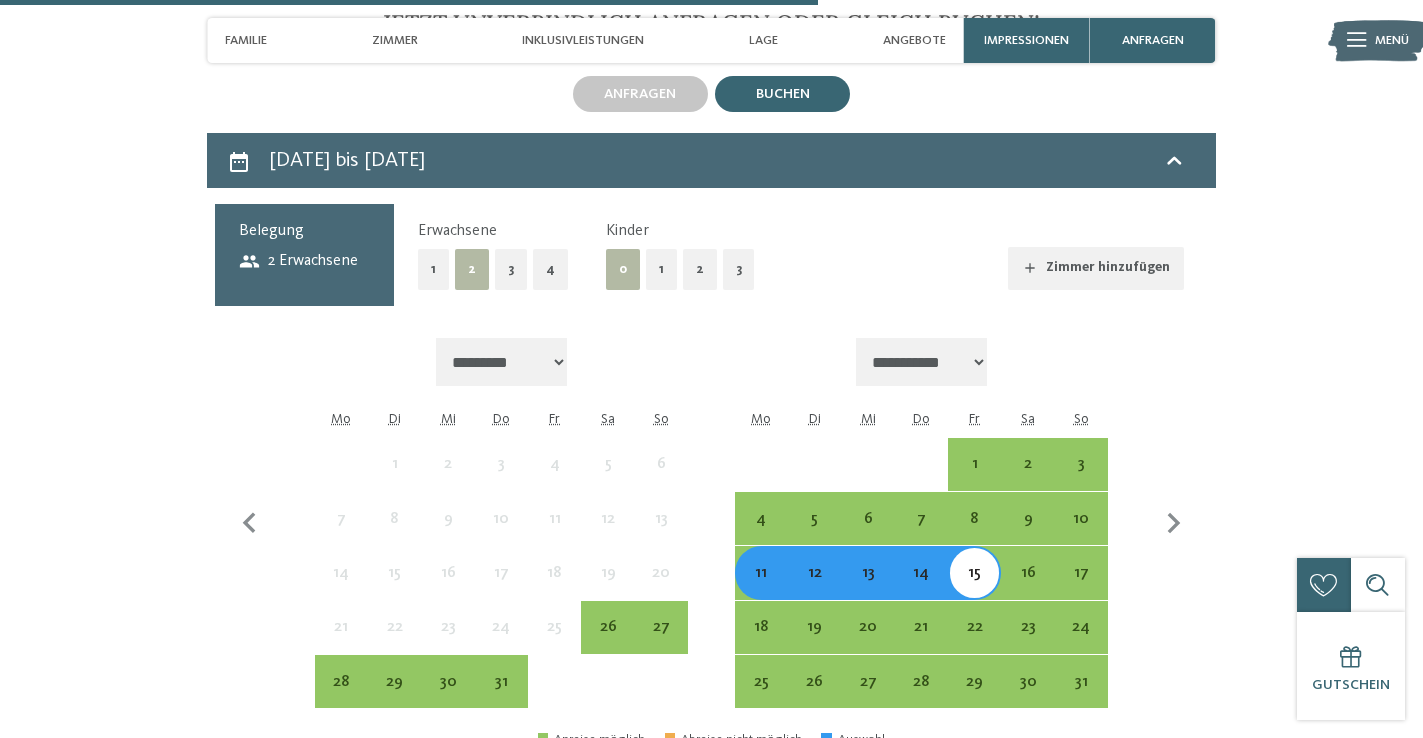 click on "2" at bounding box center [700, 269] 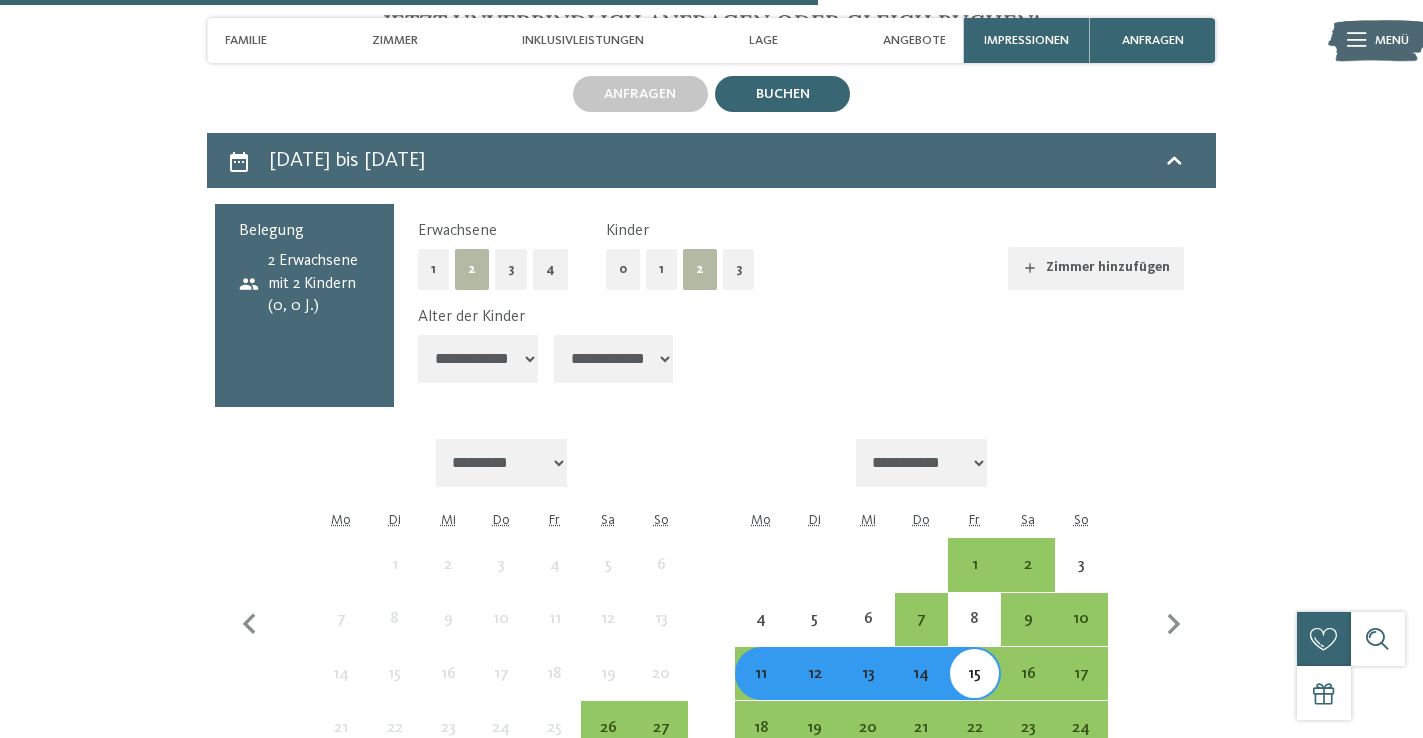 click on "**********" at bounding box center [478, 359] 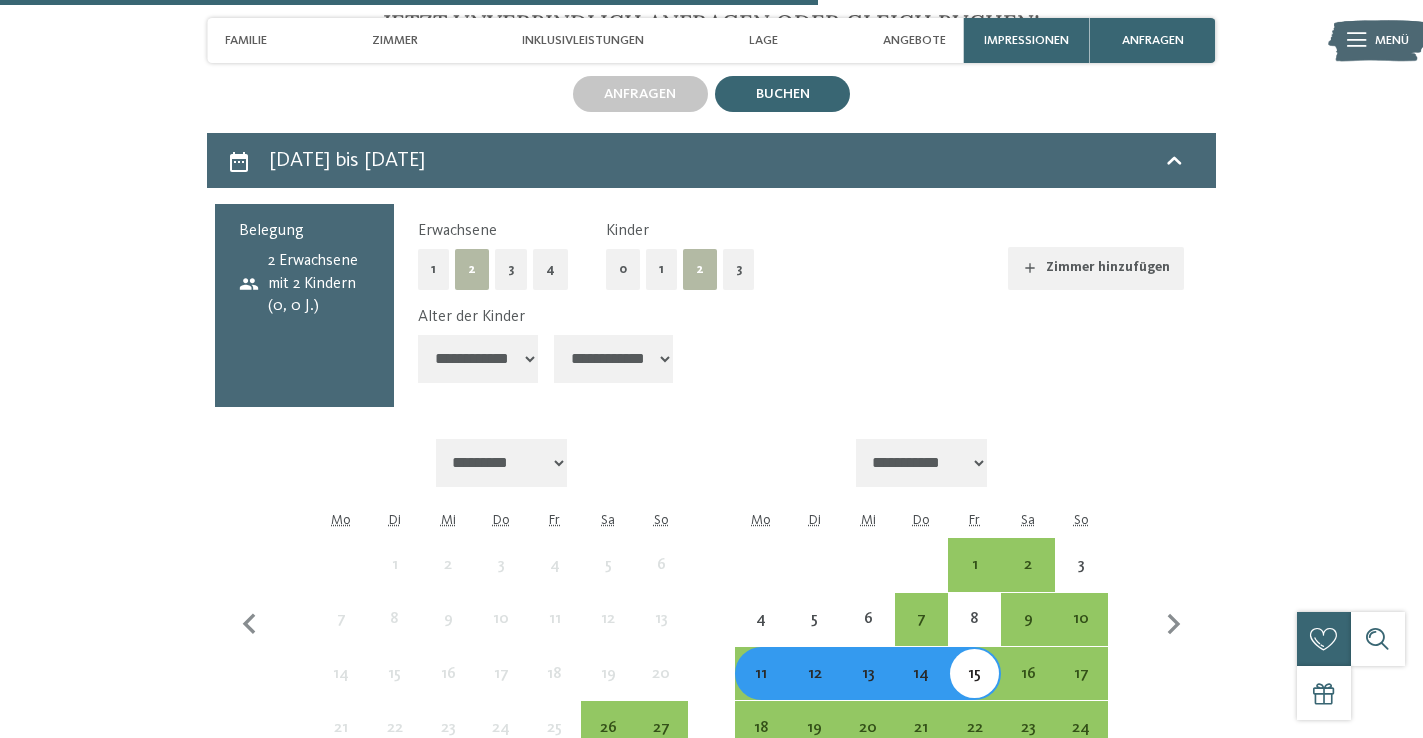 select on "*" 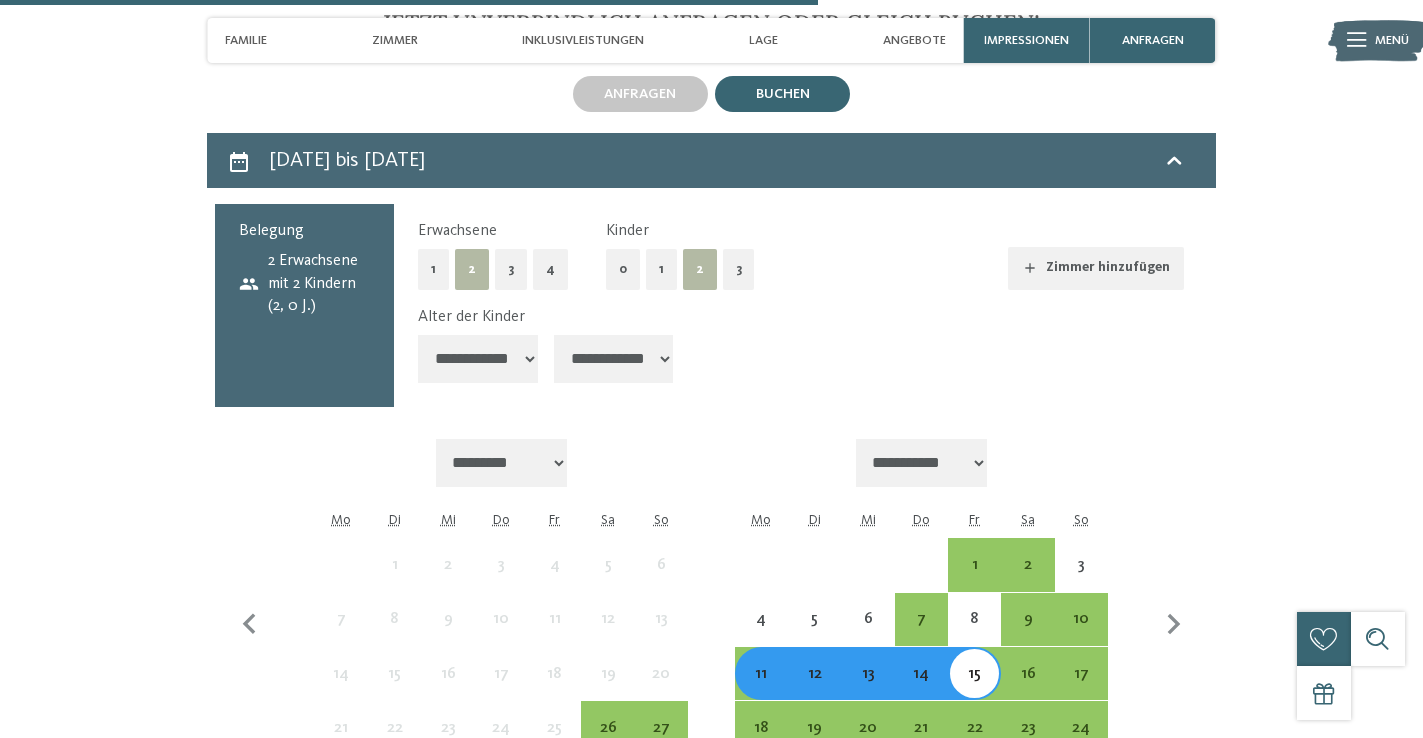 click on "**********" at bounding box center [614, 359] 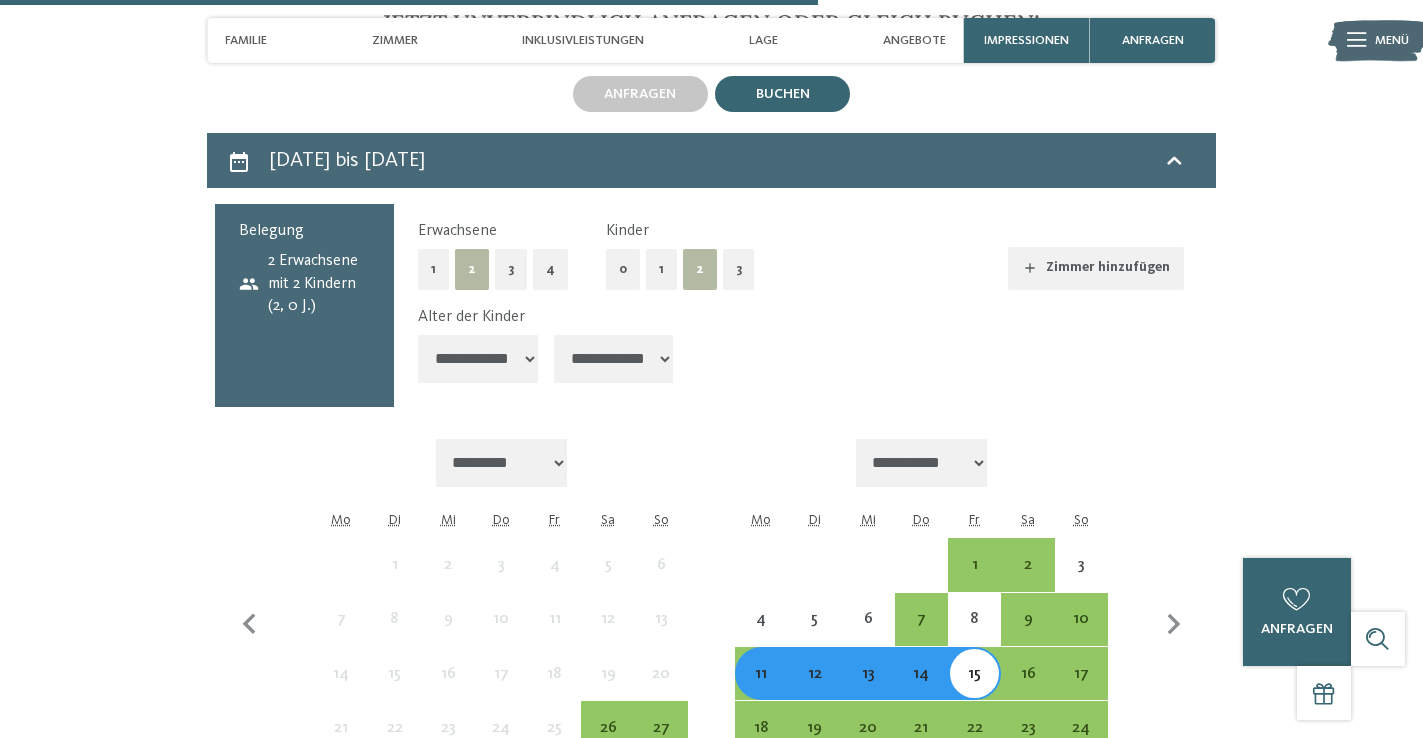 select on "*" 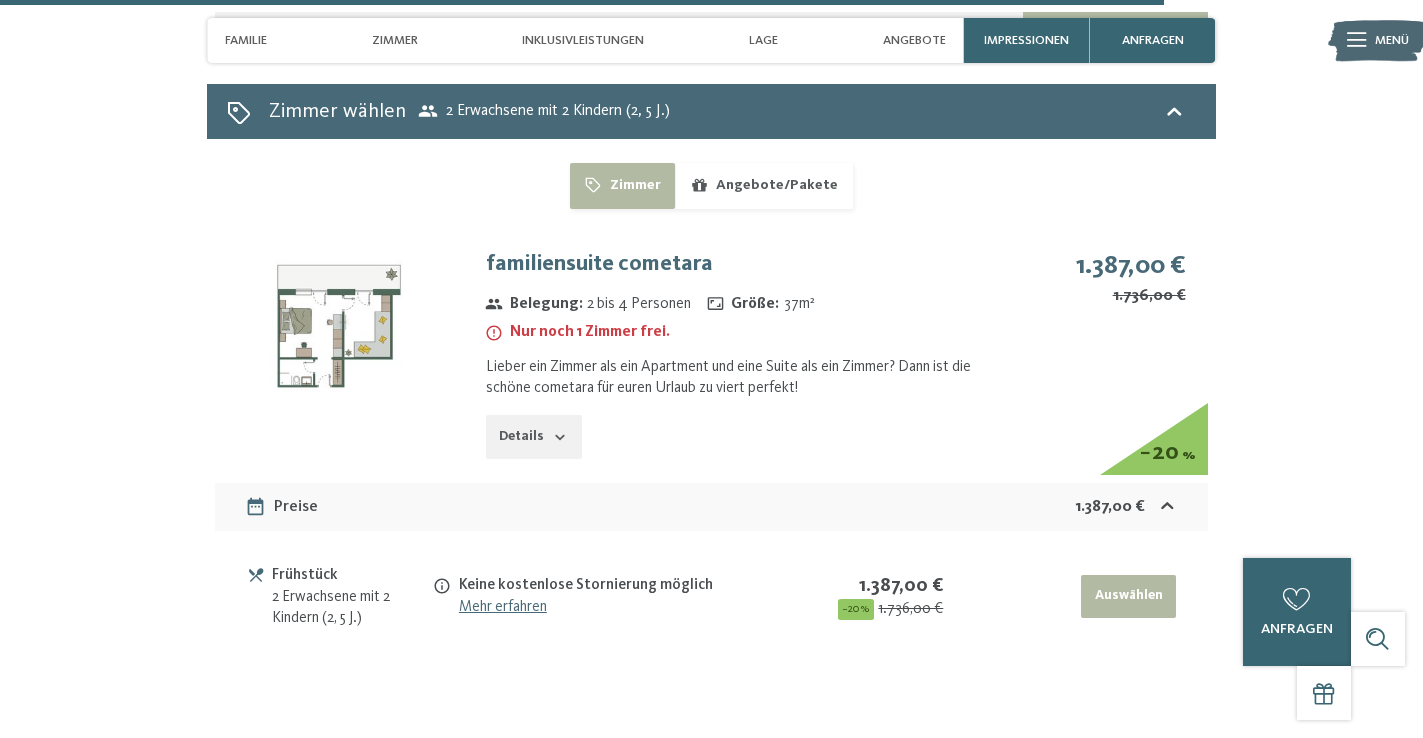 scroll, scrollTop: 4728, scrollLeft: 0, axis: vertical 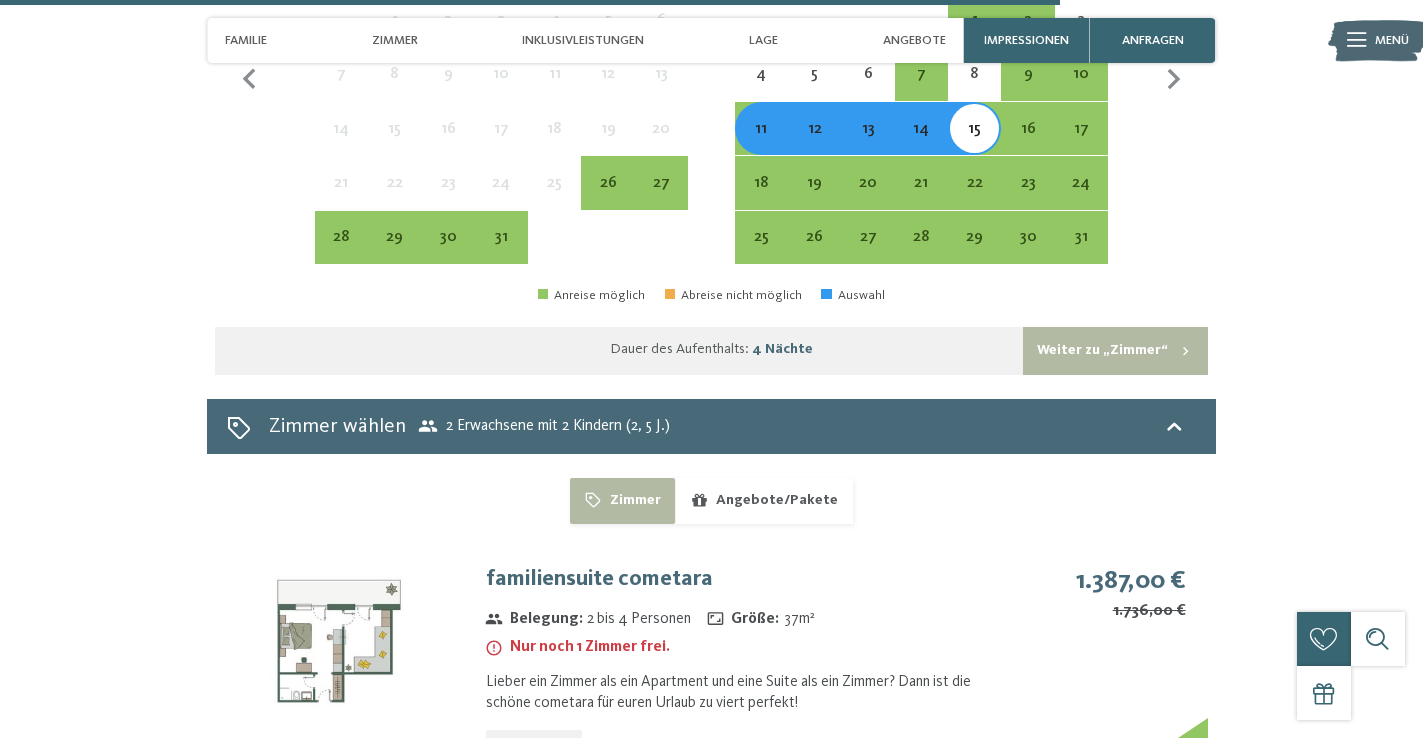 click on "familiensuite cometara" at bounding box center (735, 579) 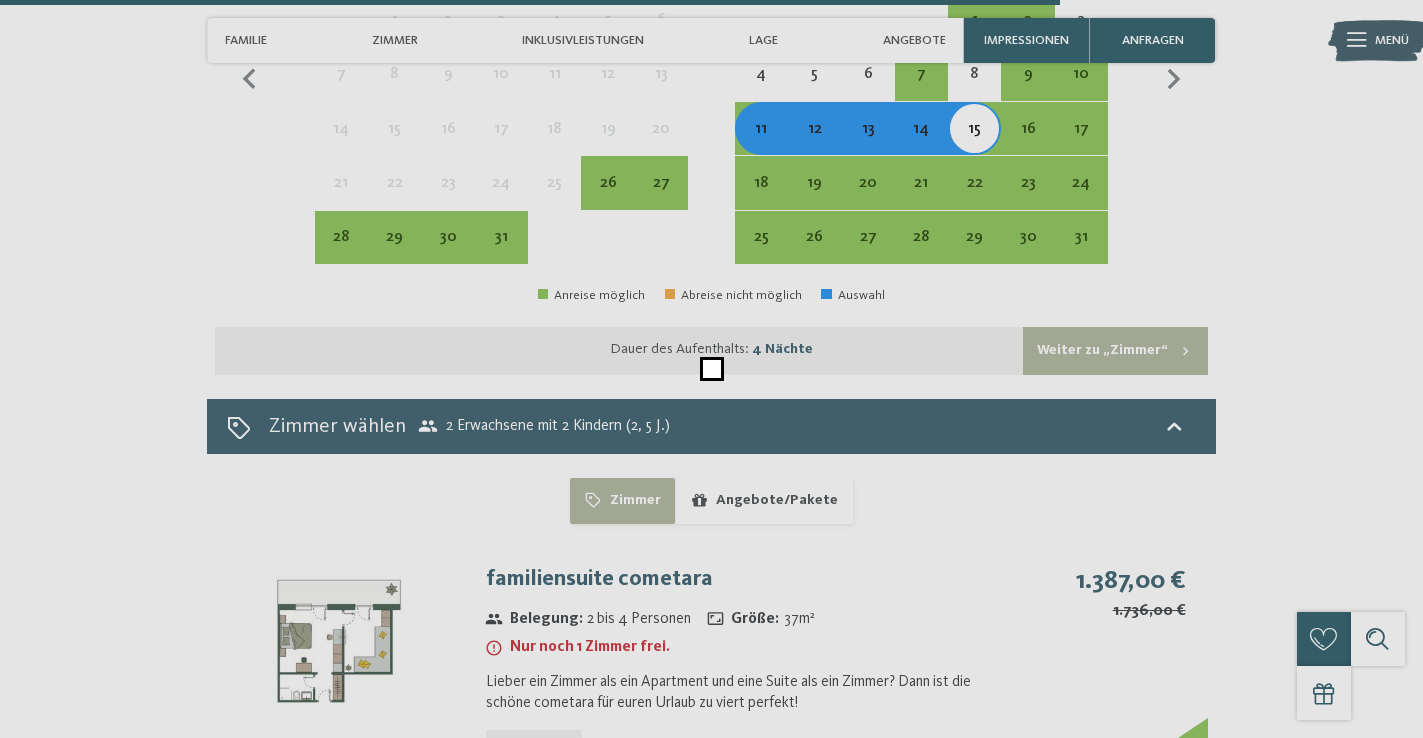 scroll, scrollTop: 4728, scrollLeft: 0, axis: vertical 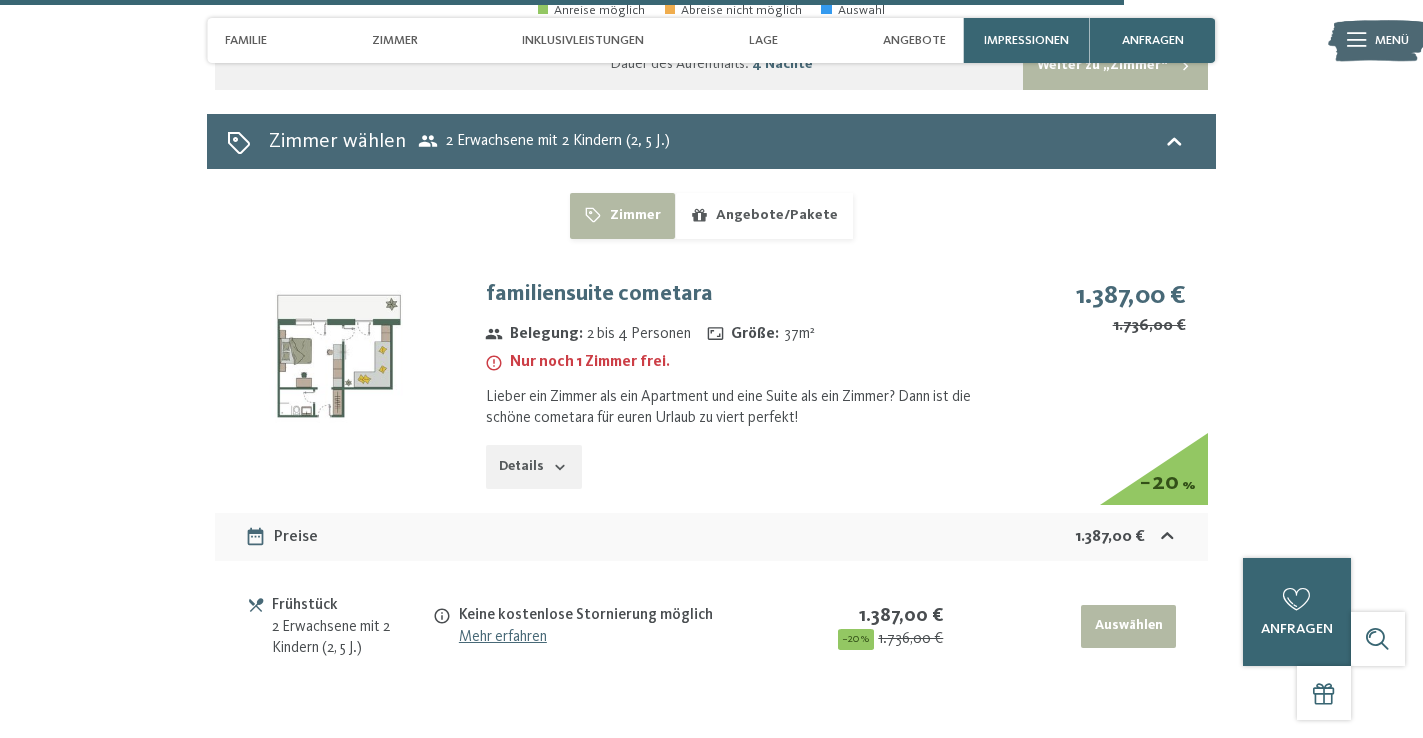 click 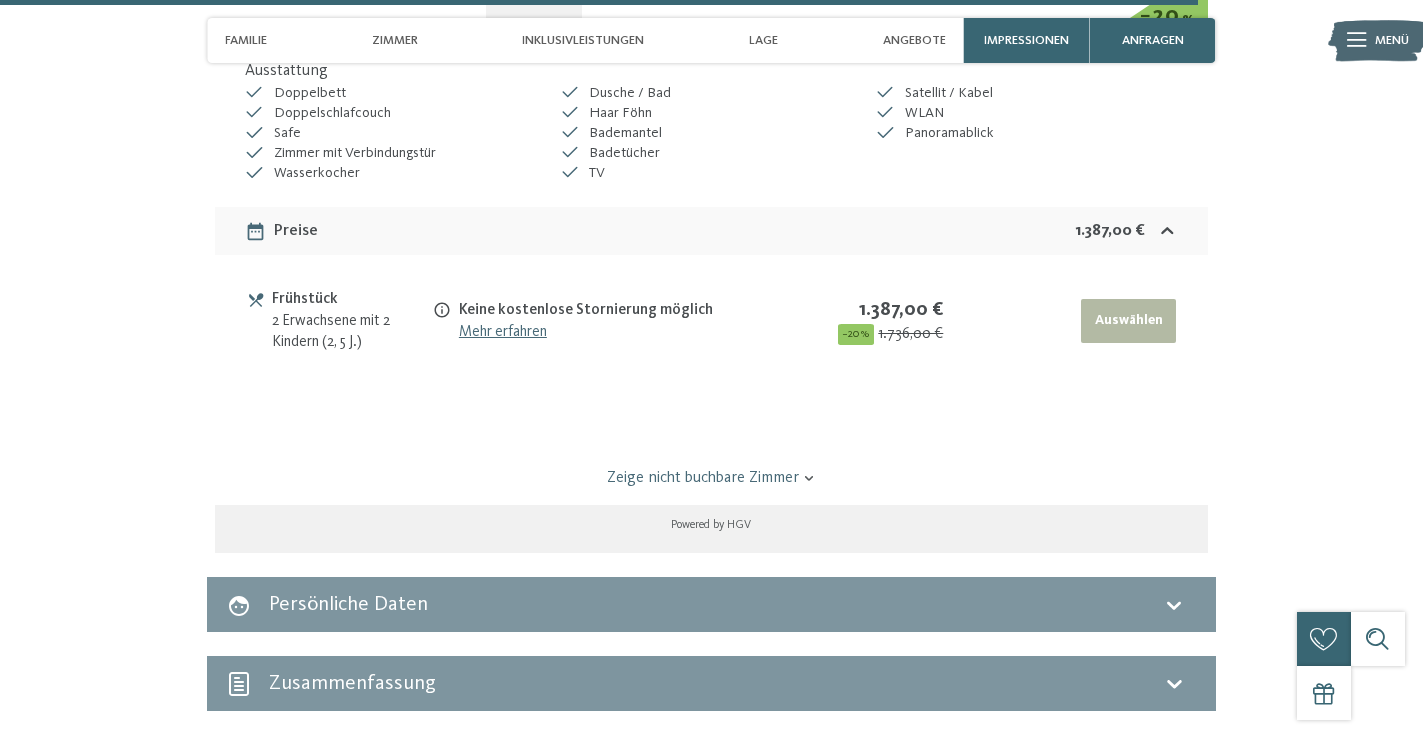 scroll, scrollTop: 5484, scrollLeft: 0, axis: vertical 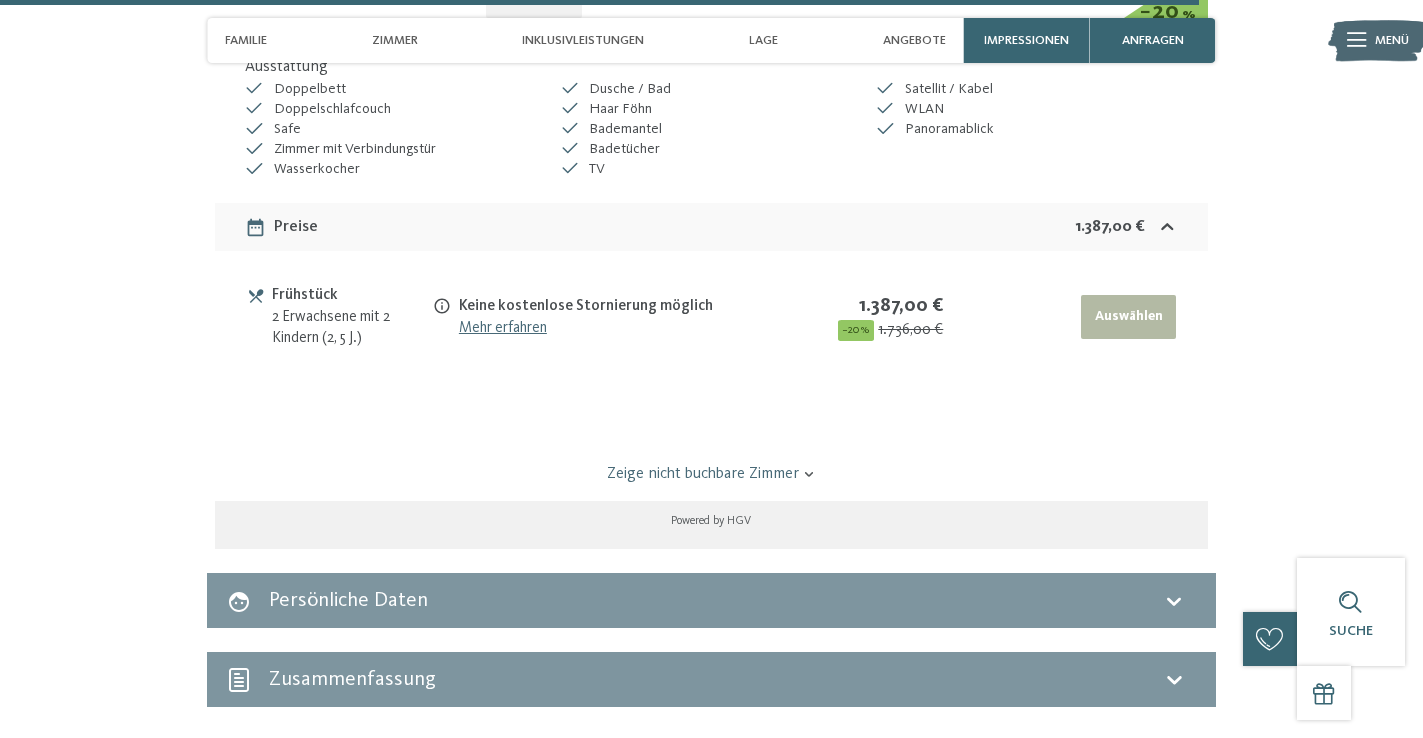 click on "Mehr erfahren" at bounding box center [503, 328] 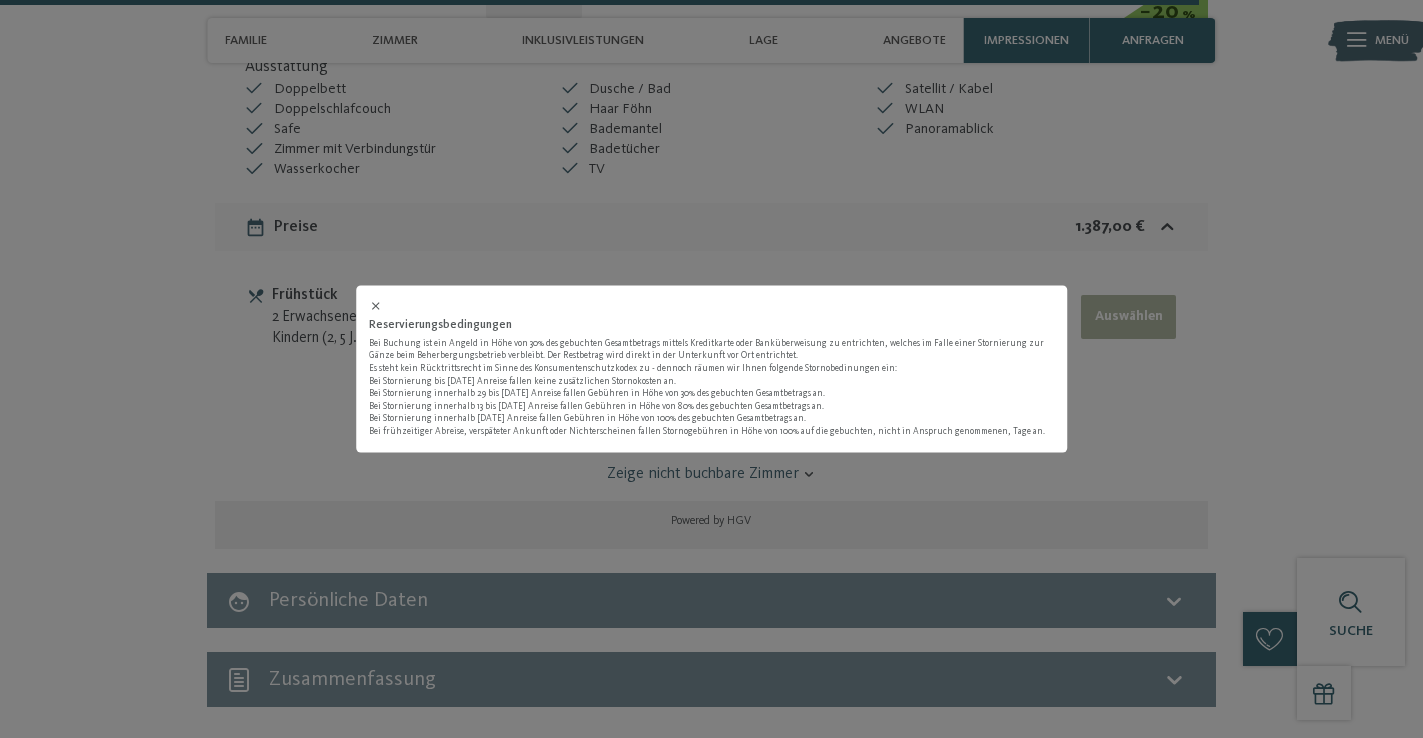 scroll, scrollTop: 5484, scrollLeft: 0, axis: vertical 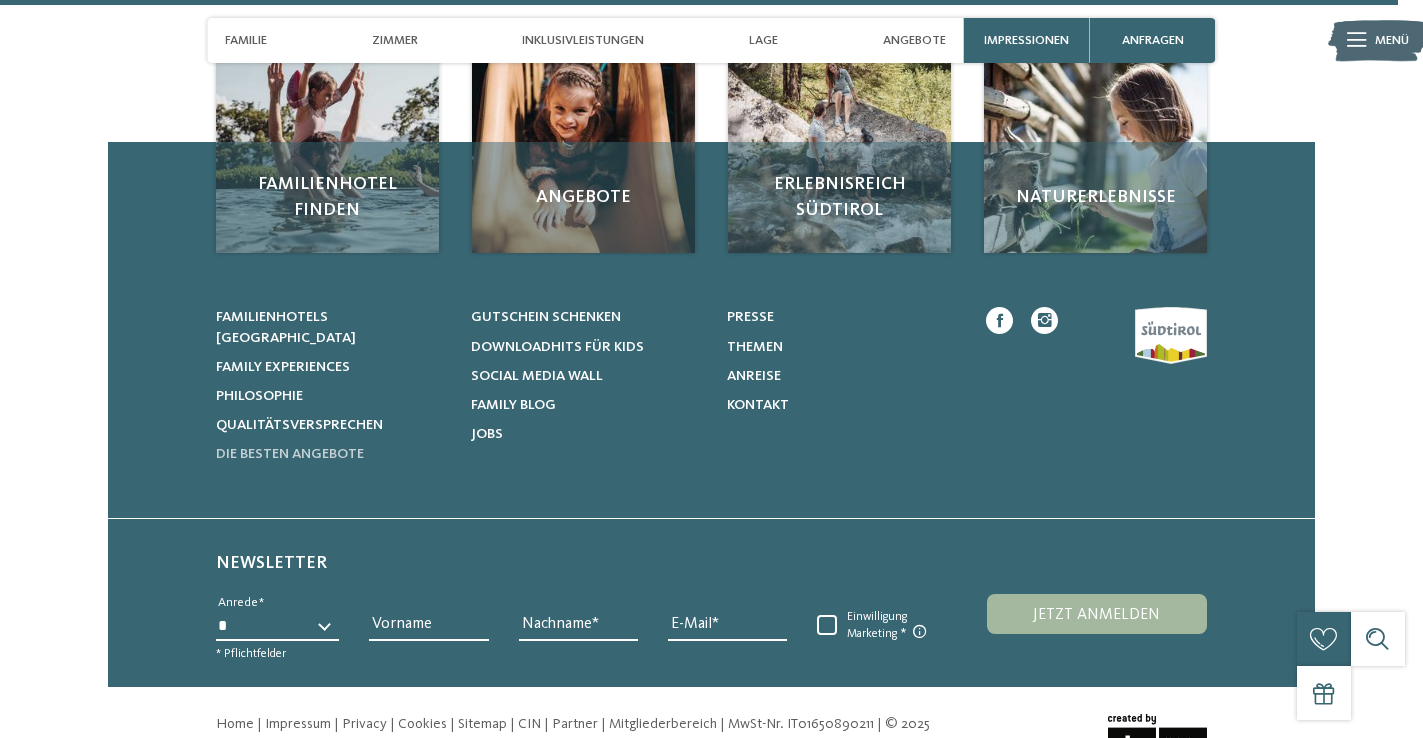 click on "Die besten Angebote" at bounding box center [290, 454] 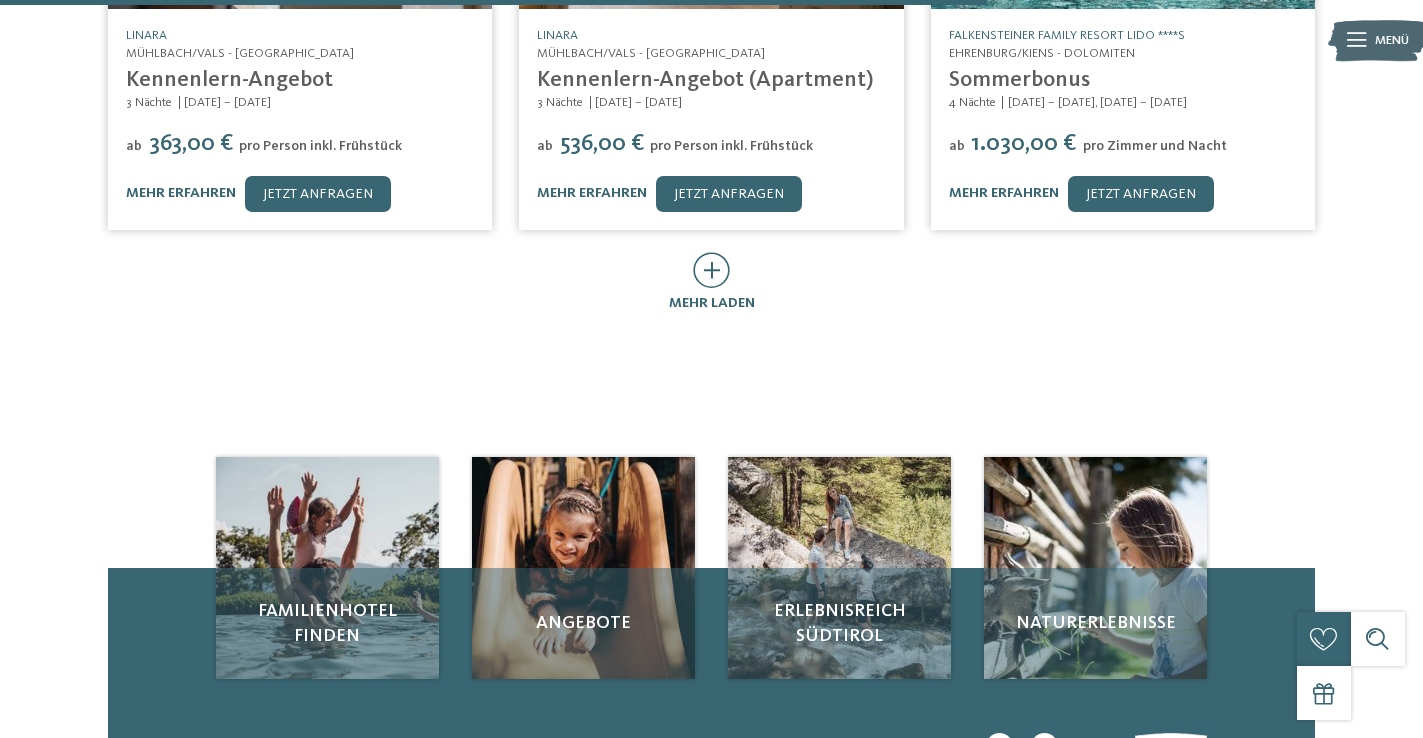 scroll, scrollTop: 1262, scrollLeft: 0, axis: vertical 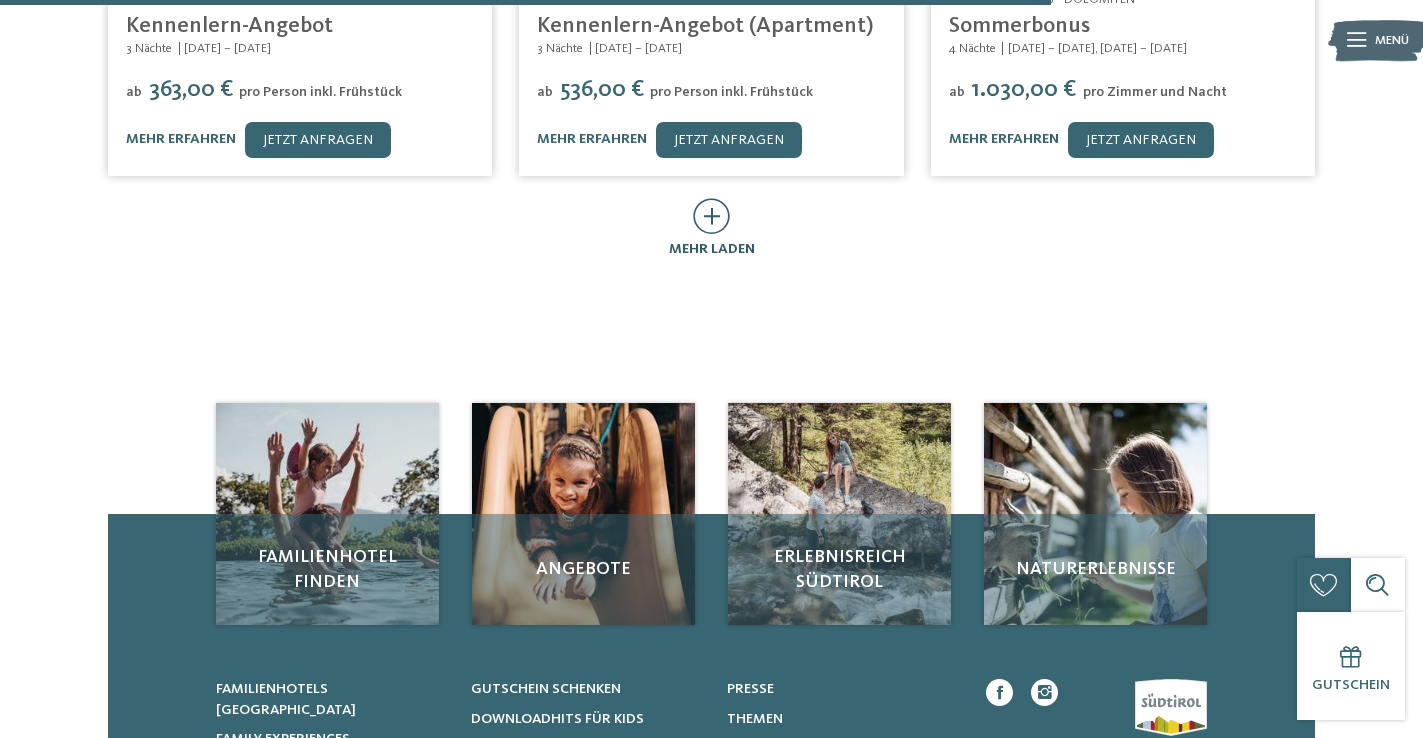click at bounding box center (711, 216) 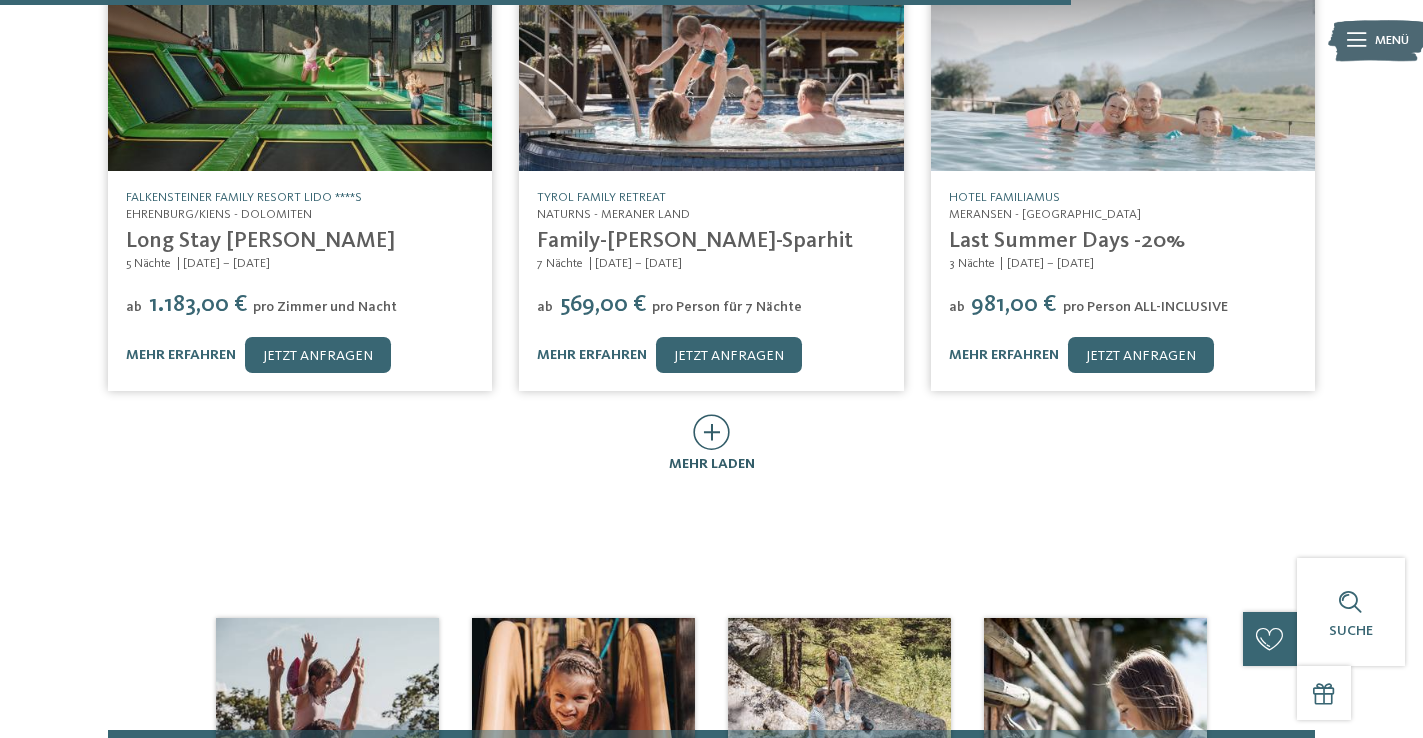 scroll, scrollTop: 2014, scrollLeft: 0, axis: vertical 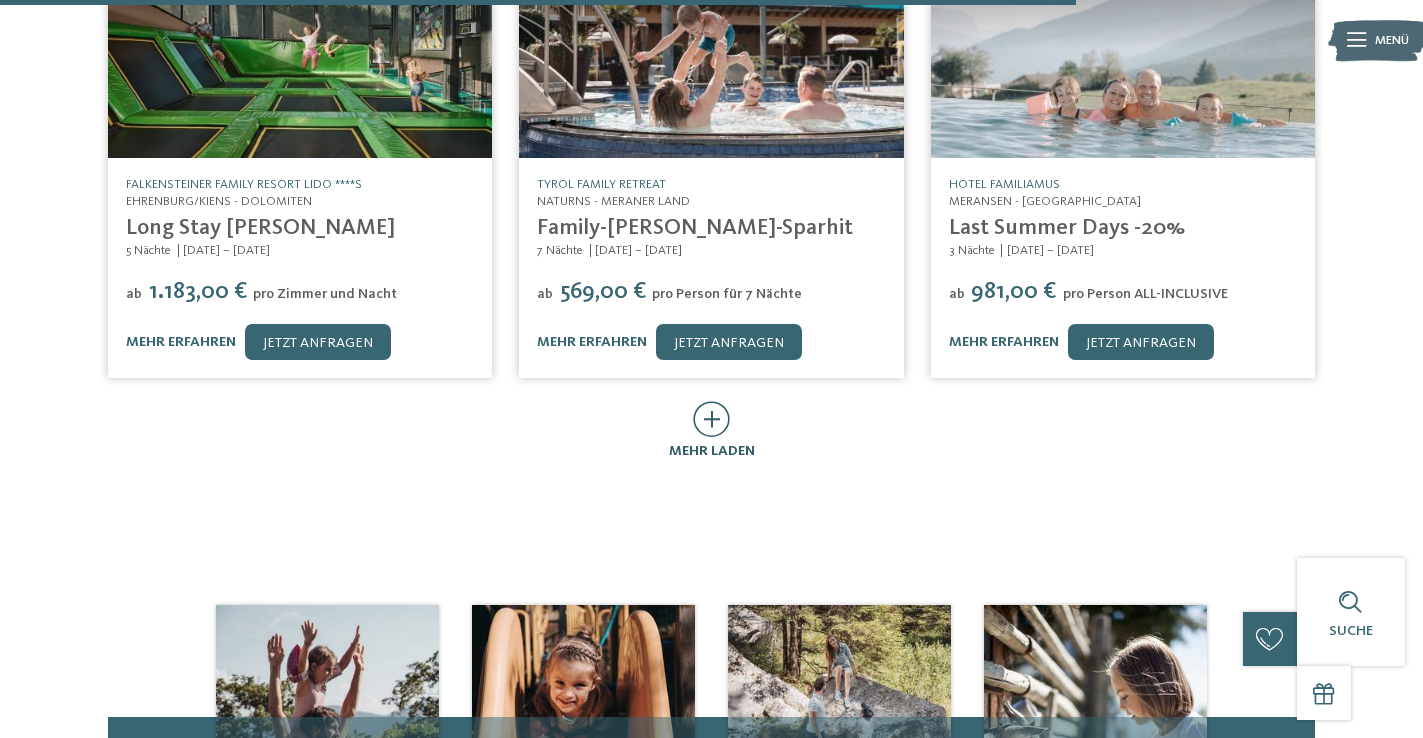 click at bounding box center (711, 419) 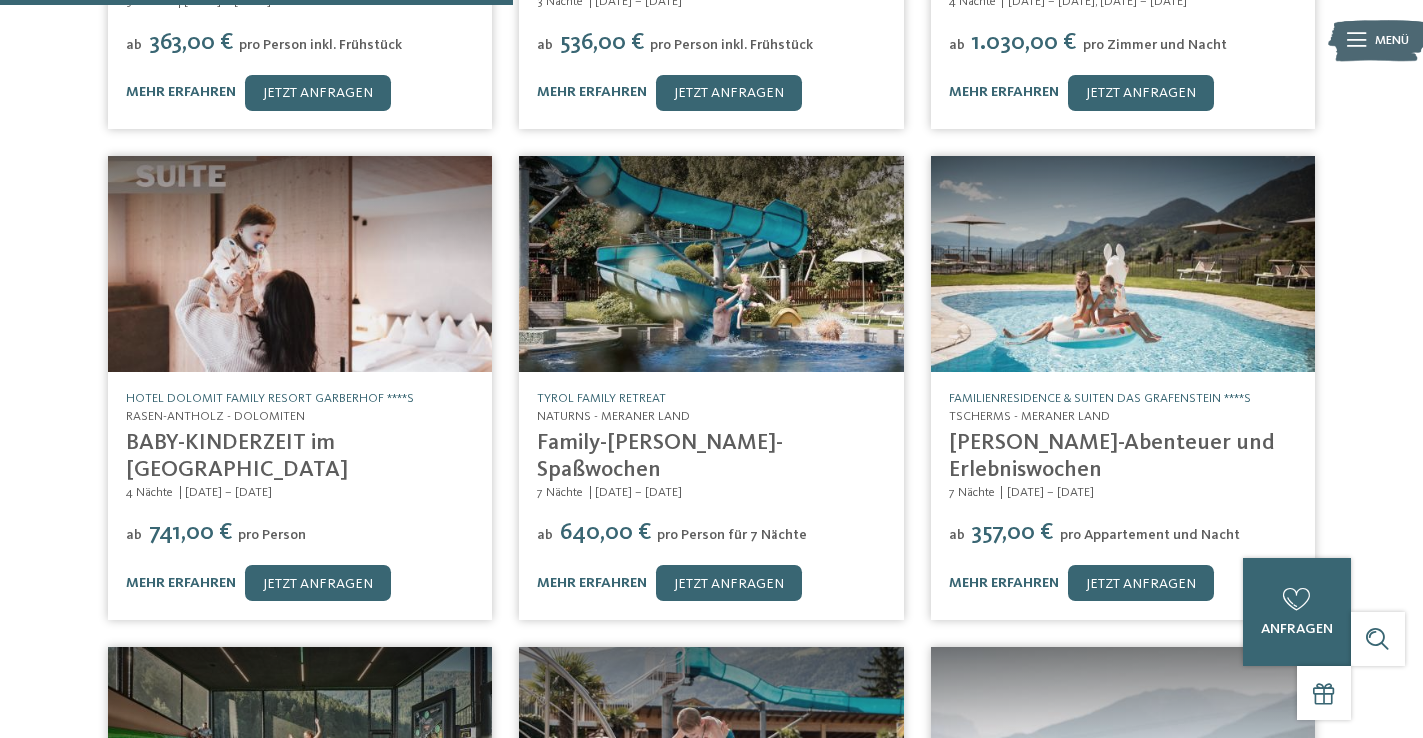 scroll, scrollTop: 1298, scrollLeft: 0, axis: vertical 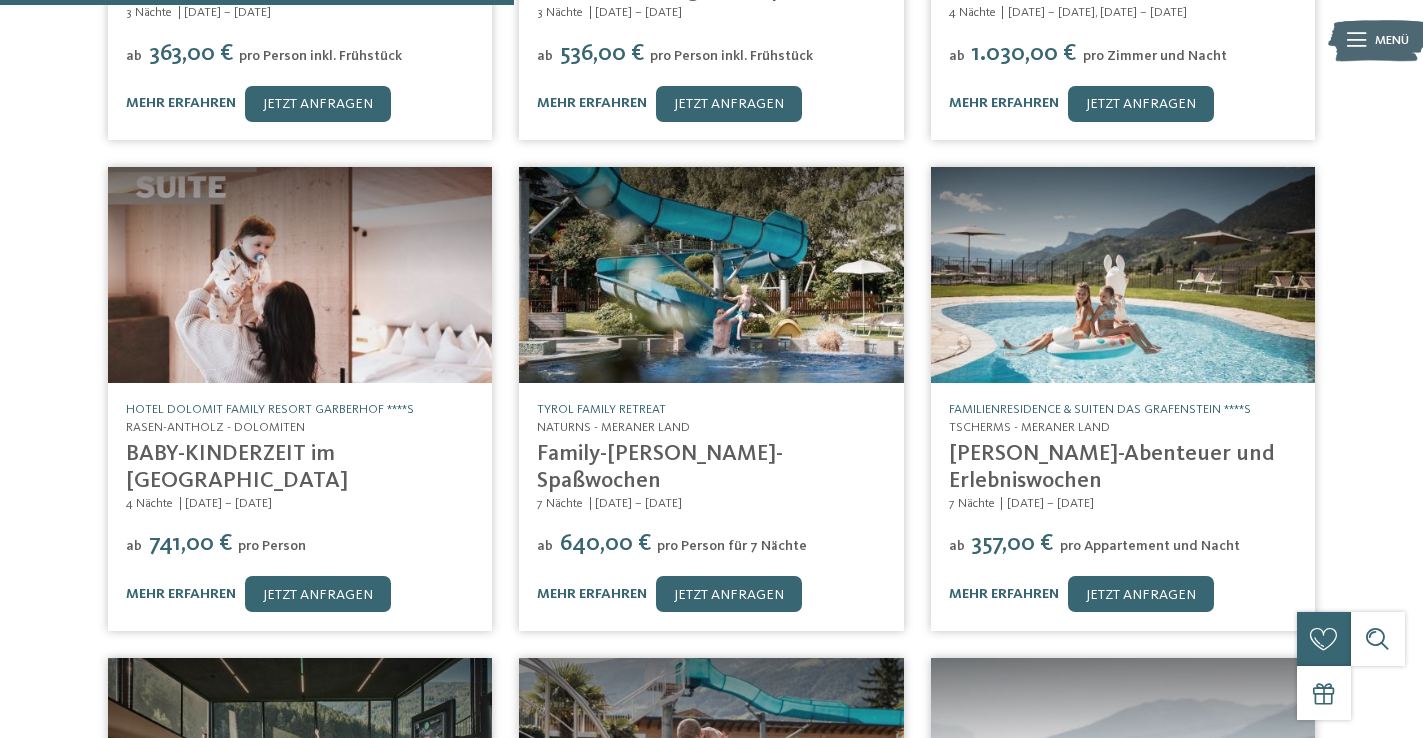 click at bounding box center [1123, 275] 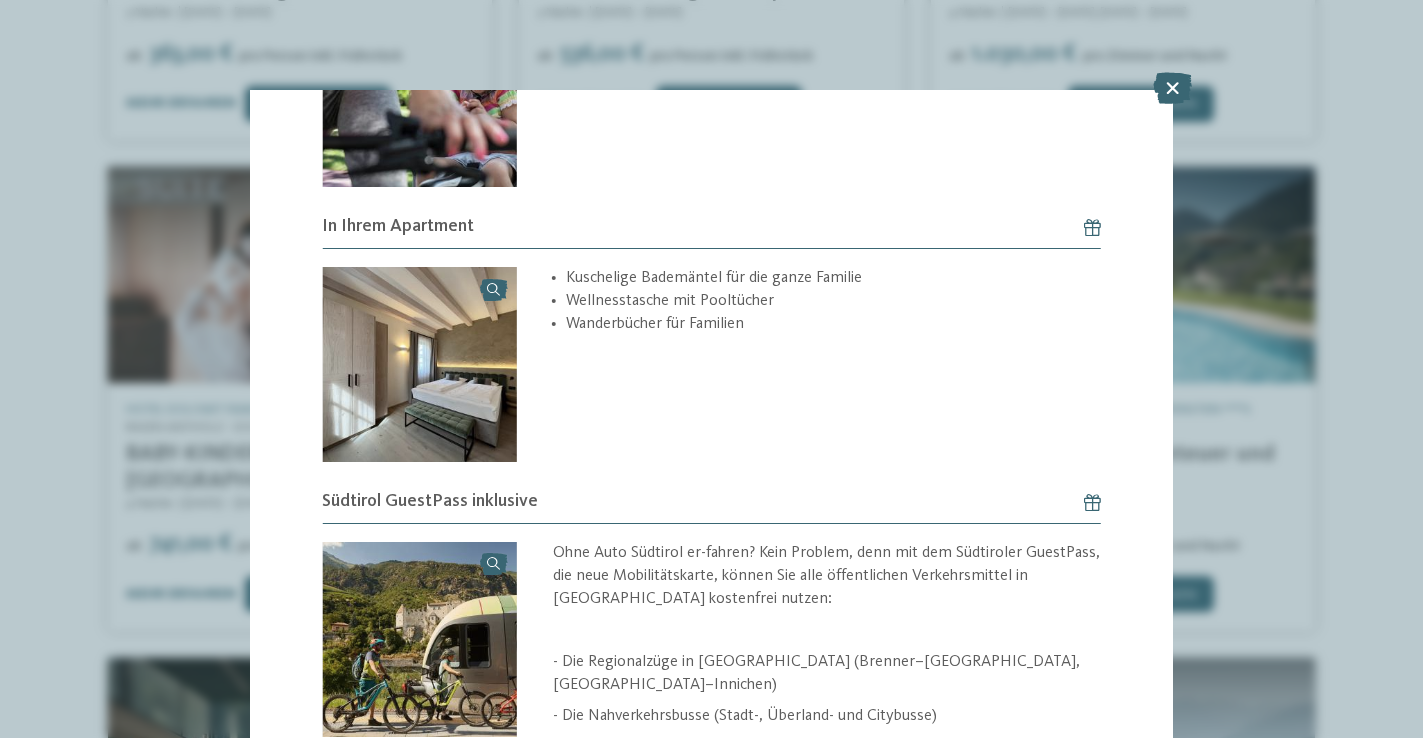 scroll, scrollTop: 3225, scrollLeft: 0, axis: vertical 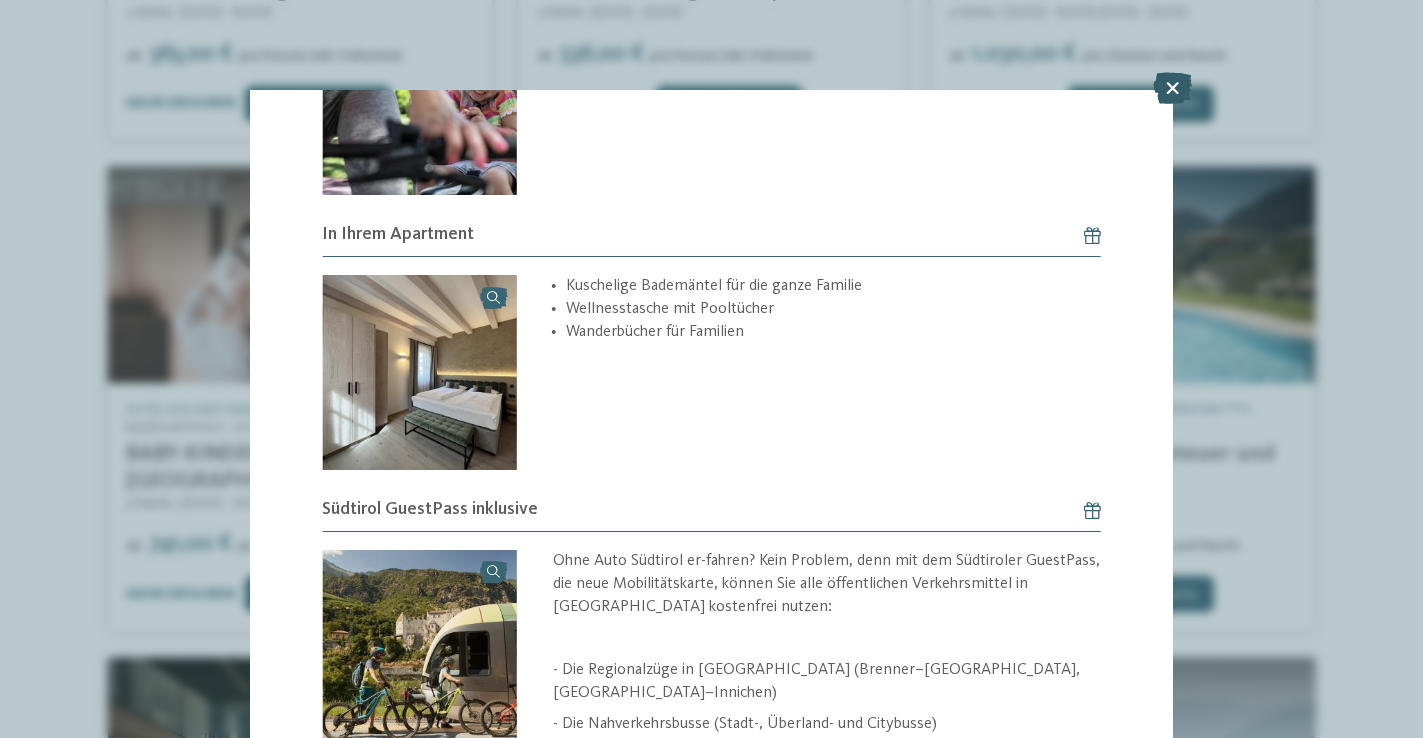 click at bounding box center (1172, 88) 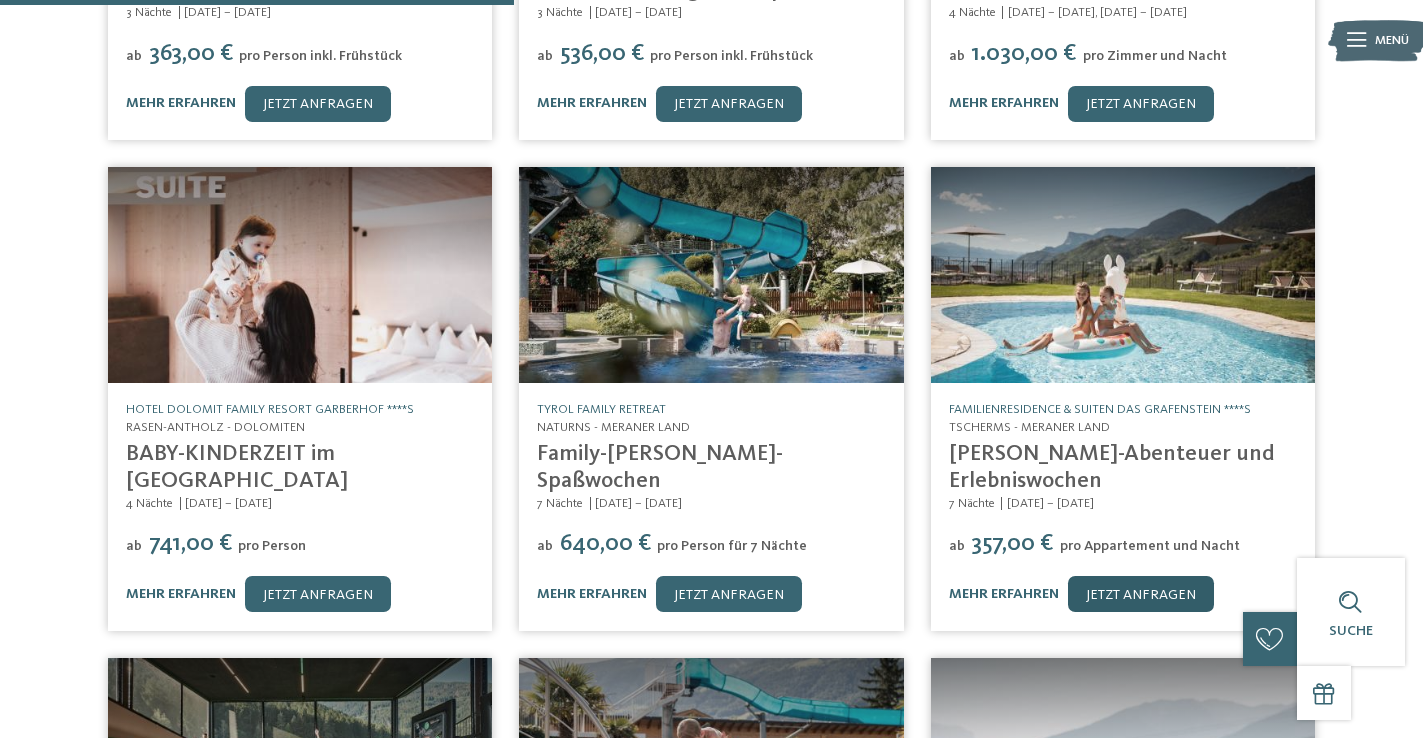 click on "jetzt anfragen" at bounding box center (1141, 594) 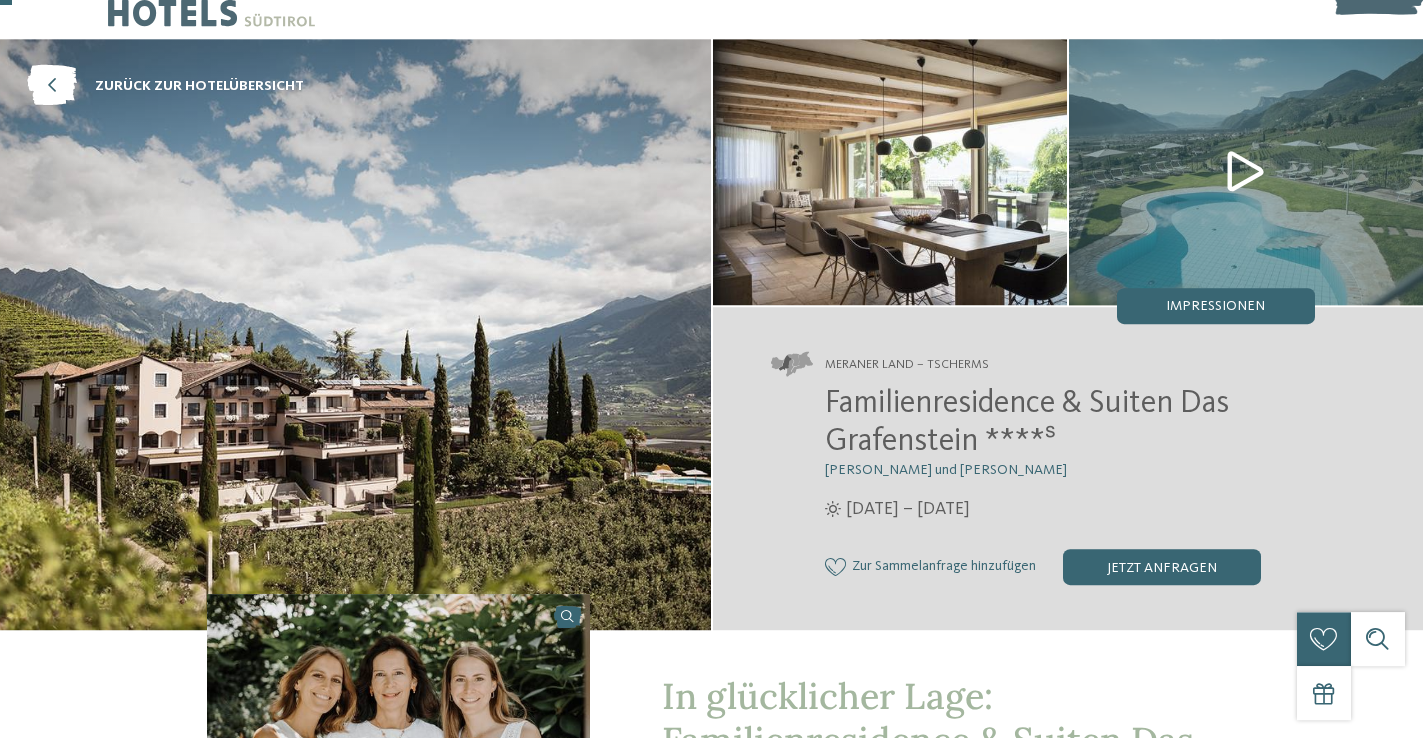 scroll, scrollTop: 52, scrollLeft: 0, axis: vertical 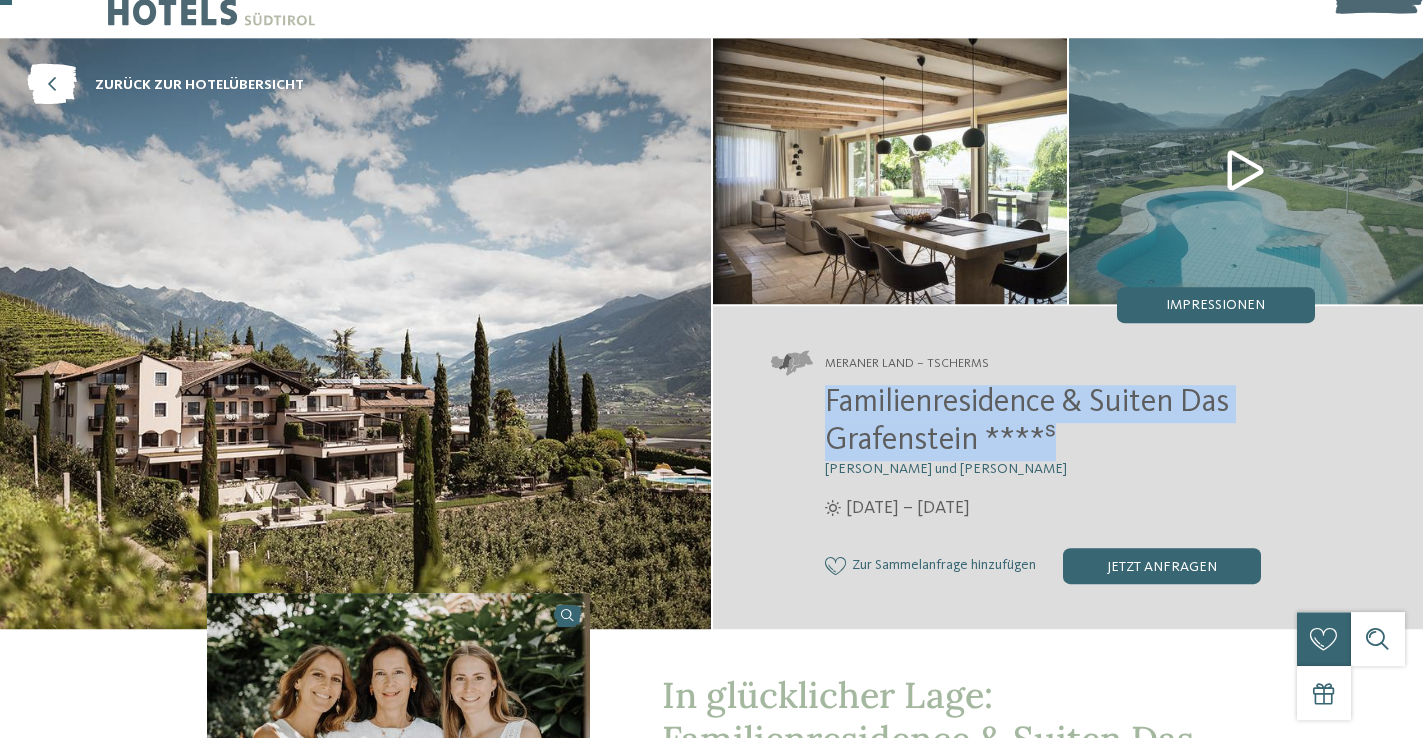 drag, startPoint x: 1063, startPoint y: 441, endPoint x: 828, endPoint y: 399, distance: 238.7237 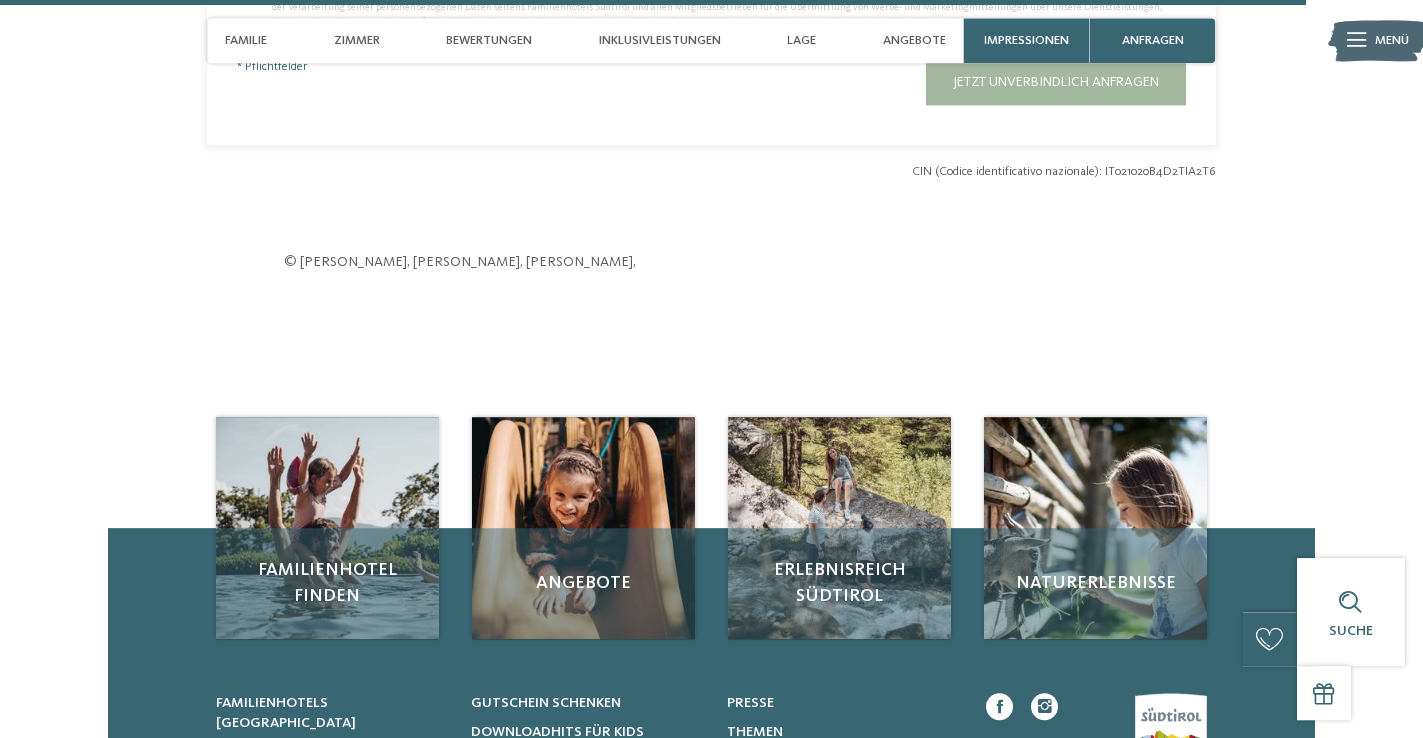 scroll, scrollTop: 5697, scrollLeft: 0, axis: vertical 